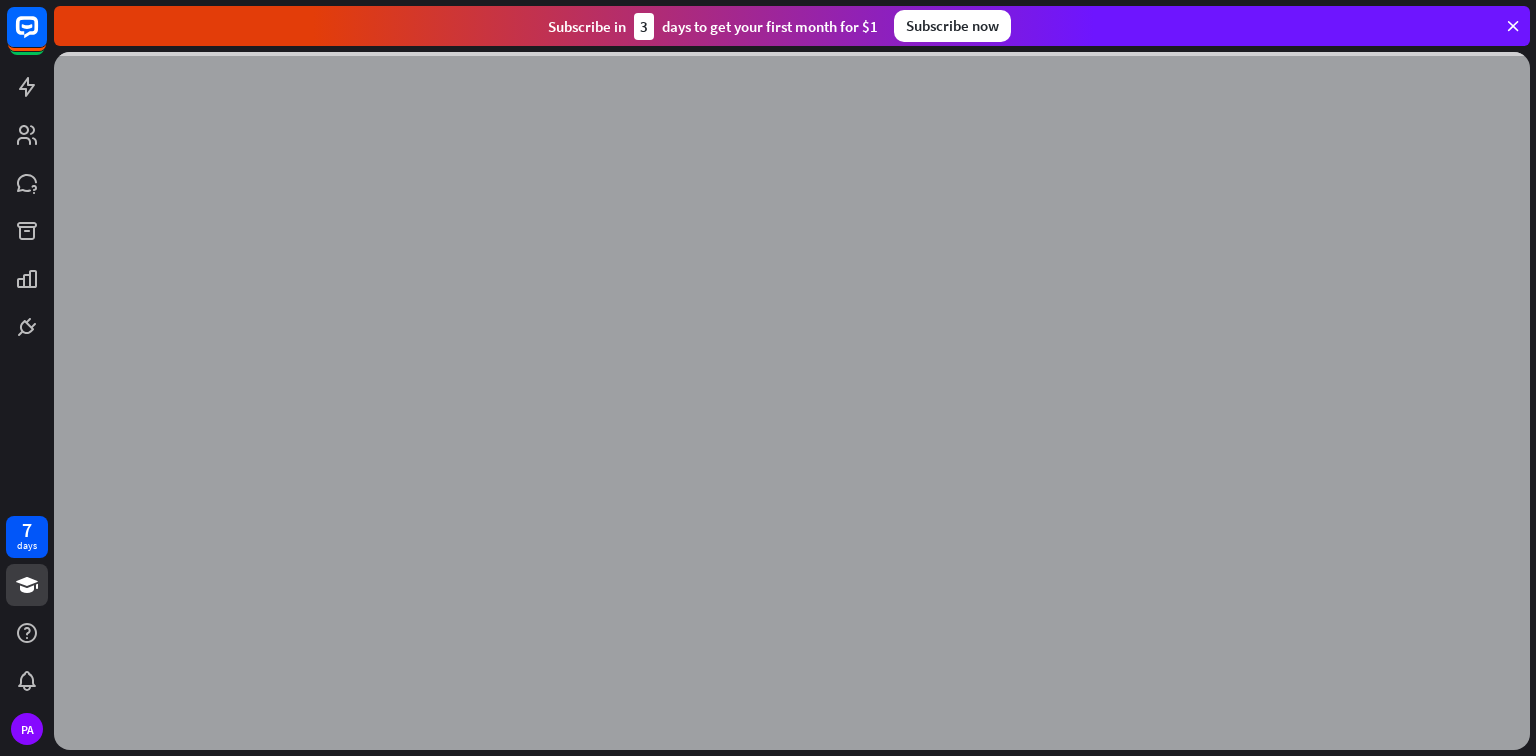 scroll, scrollTop: 0, scrollLeft: 0, axis: both 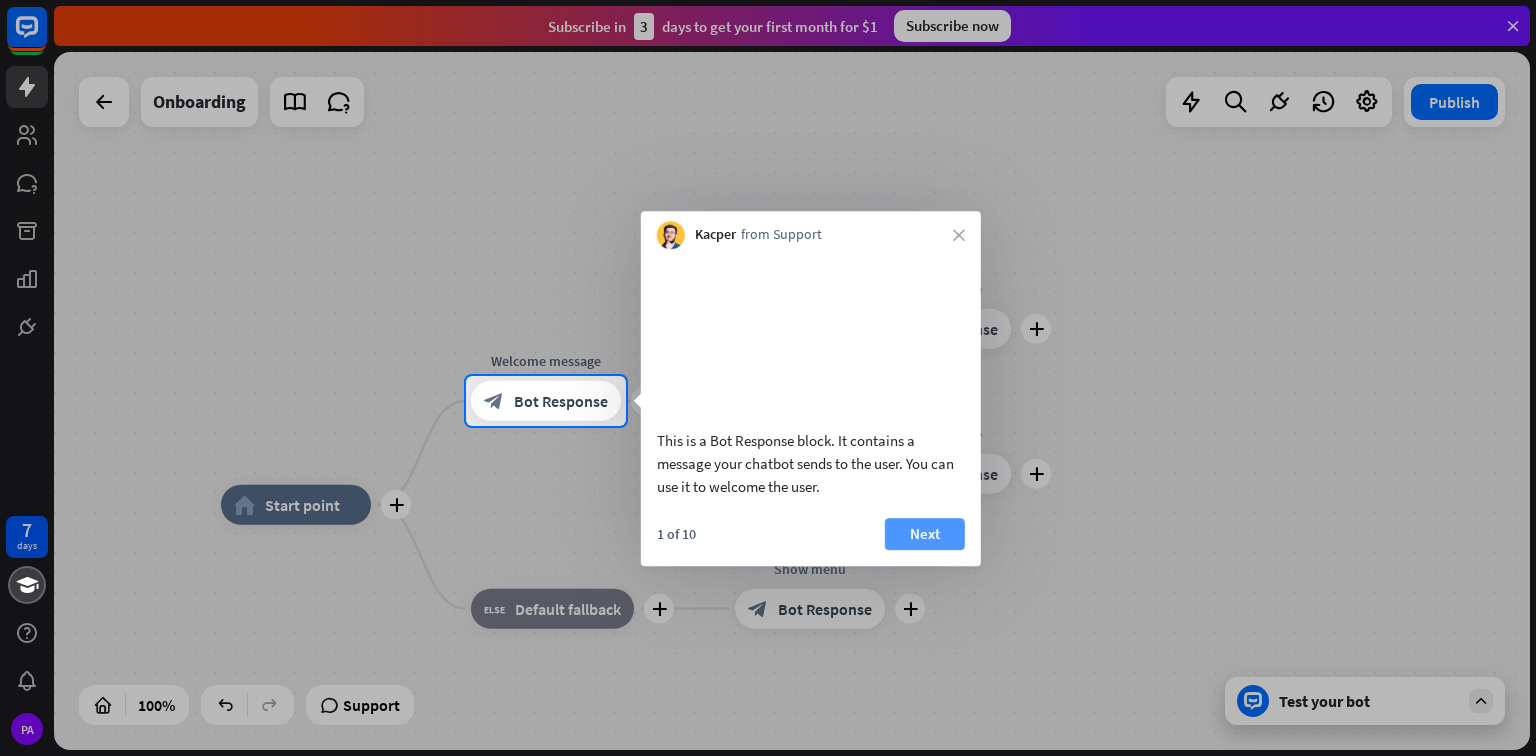 click on "Next" at bounding box center (925, 534) 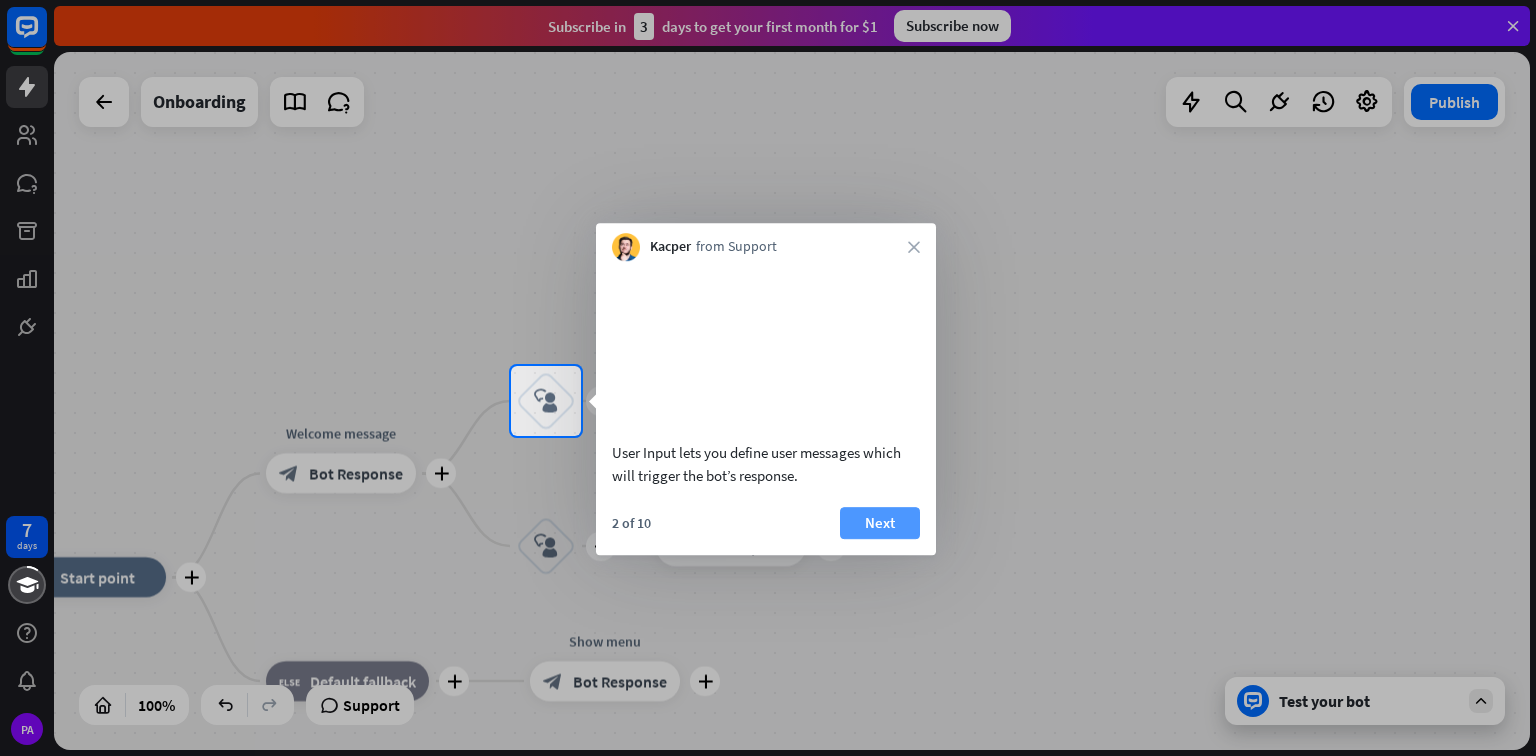 click on "Next" at bounding box center (880, 523) 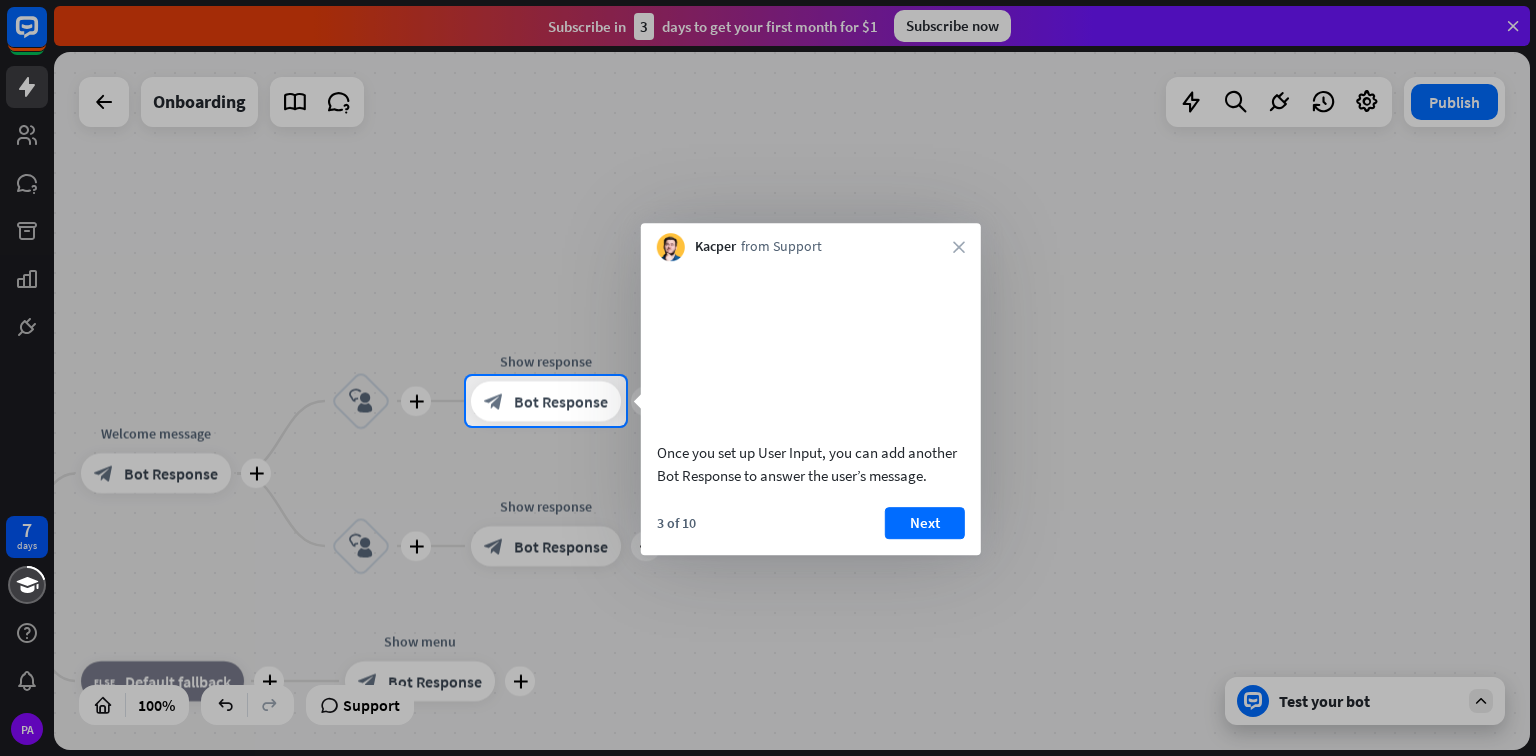 click on "3 of 10
Next" at bounding box center (811, 531) 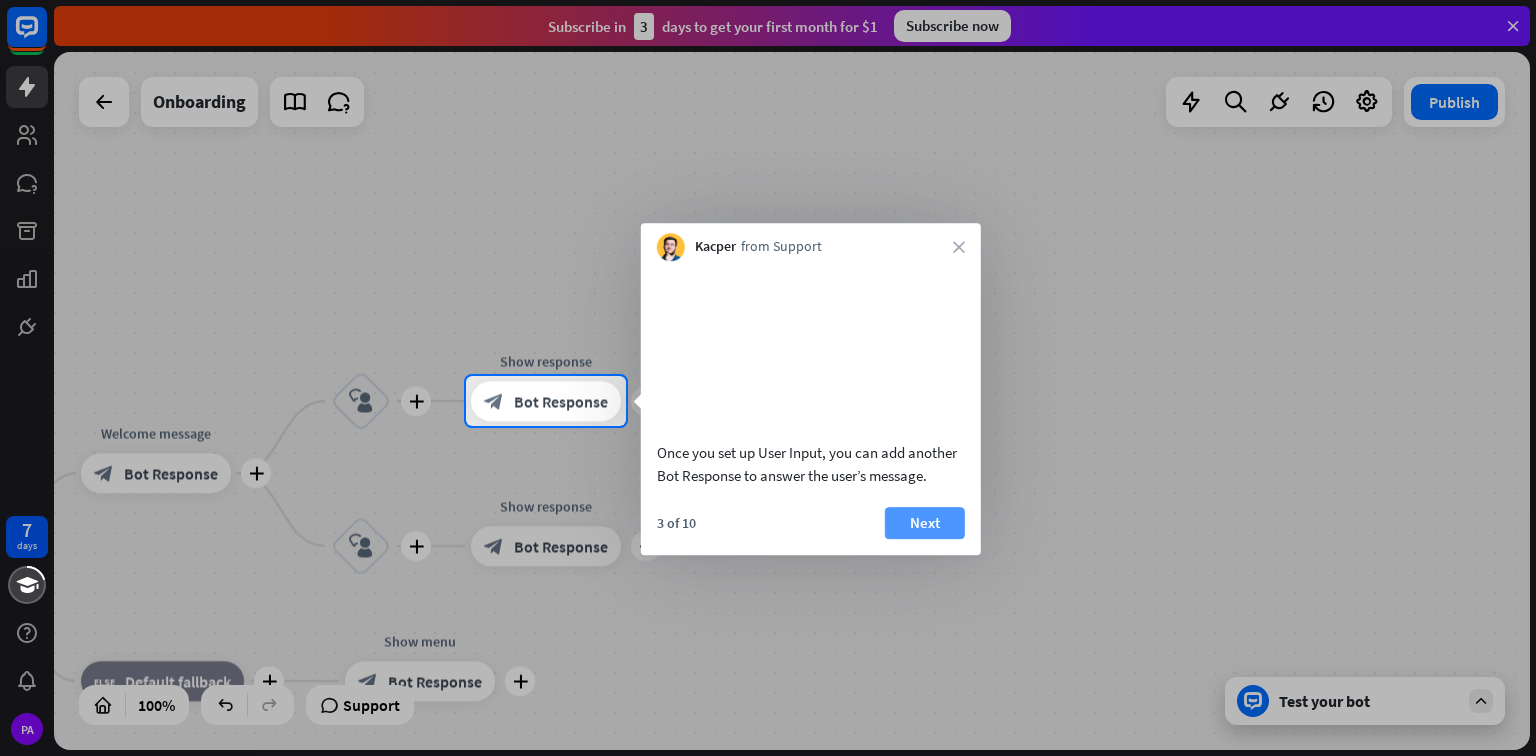 click on "Next" at bounding box center (925, 523) 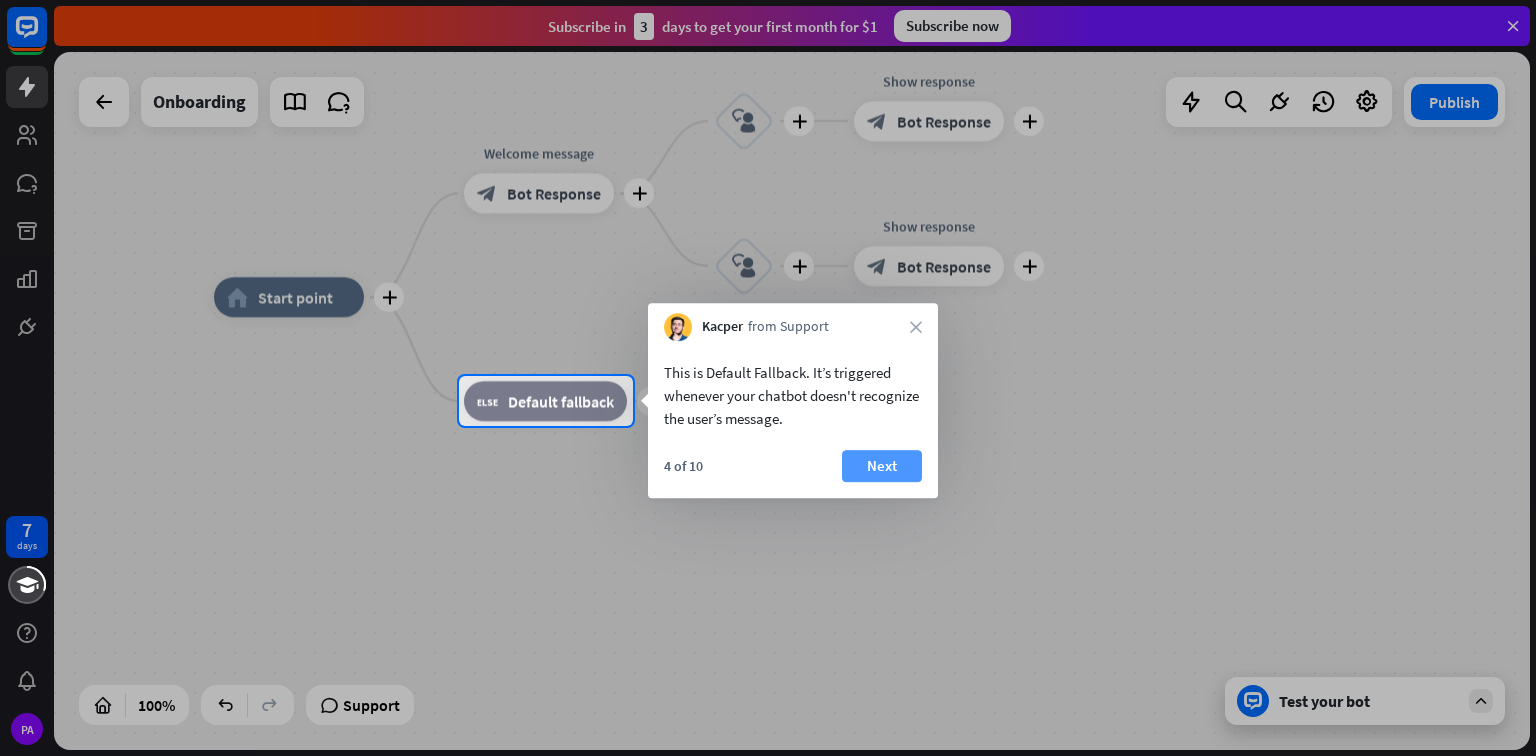 click on "Next" at bounding box center [882, 466] 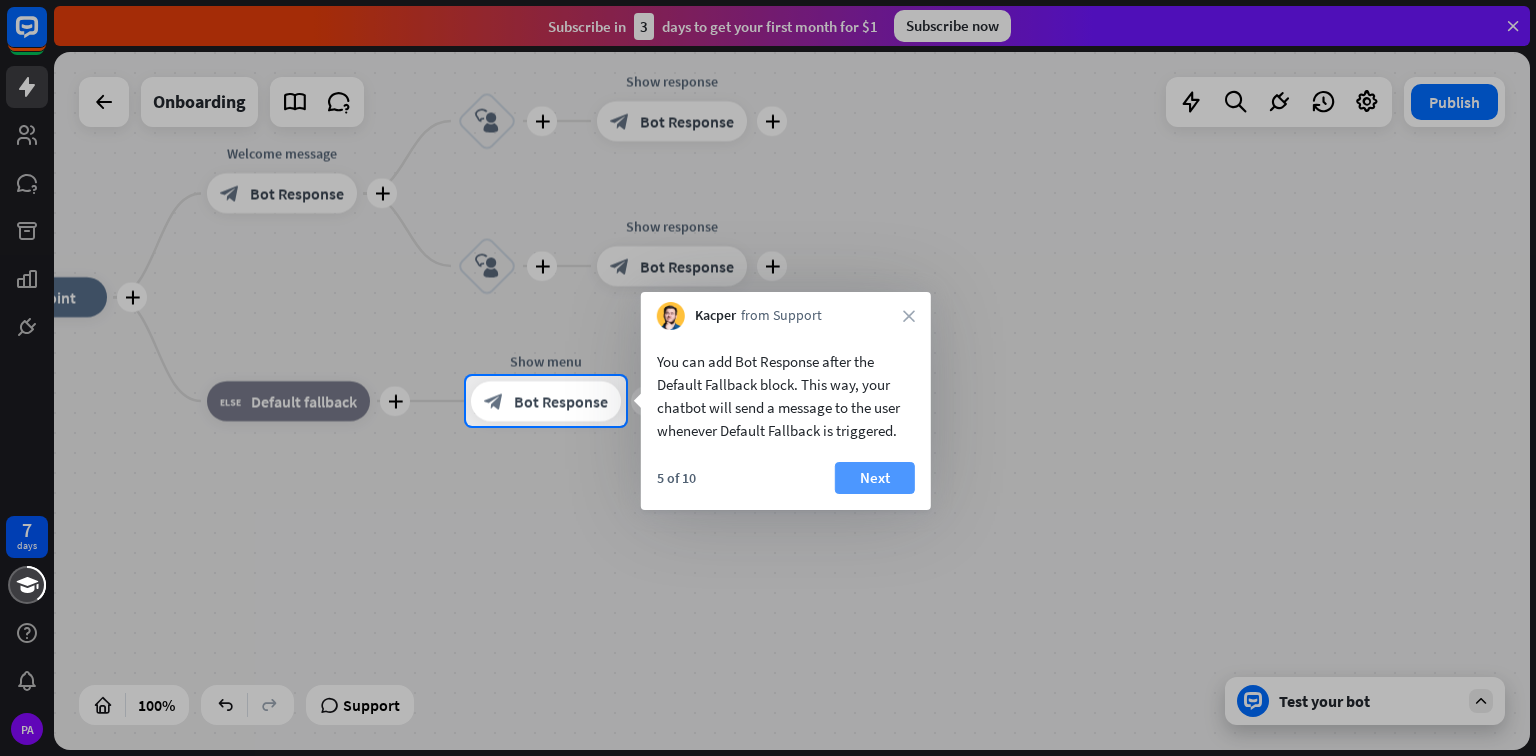 click on "Next" at bounding box center (875, 478) 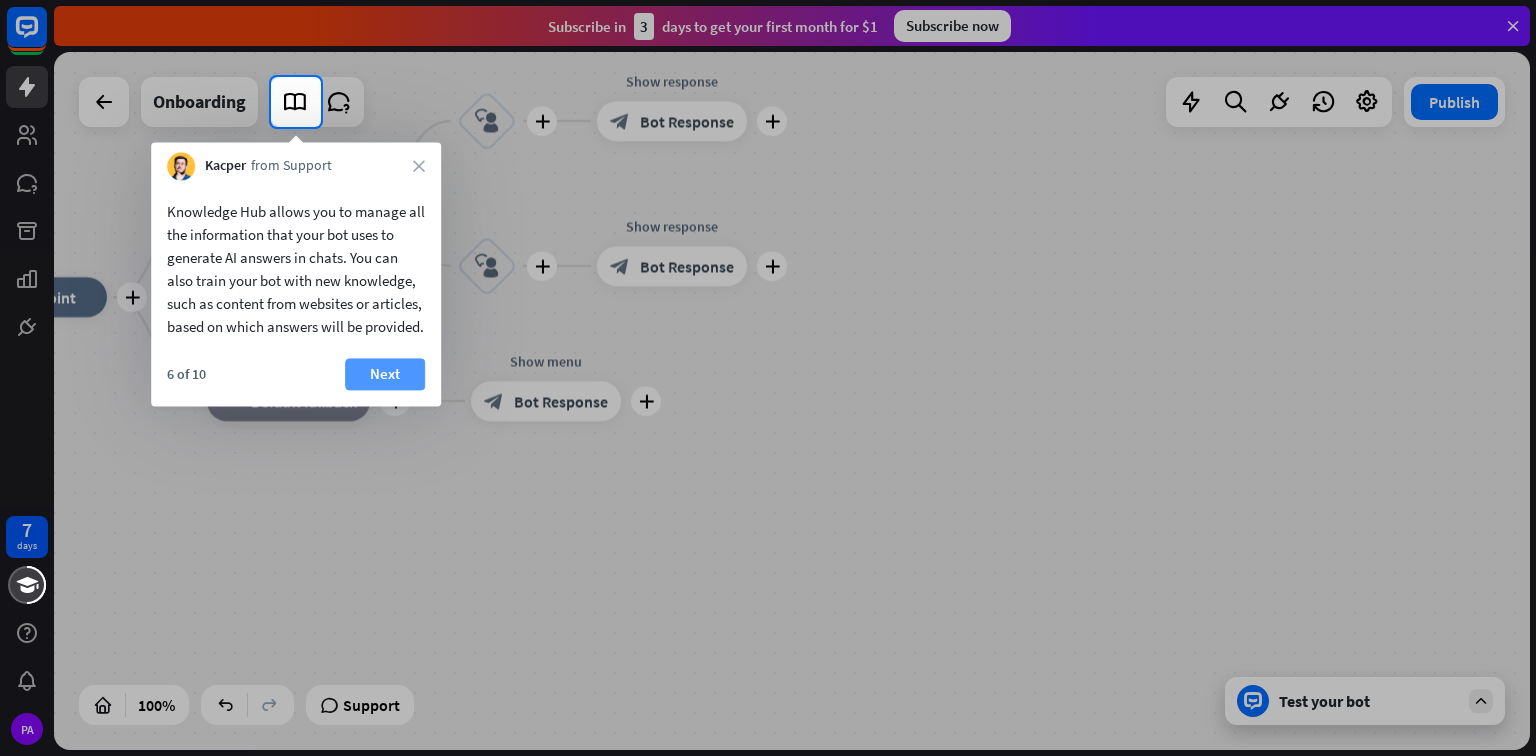 click on "Next" at bounding box center (385, 374) 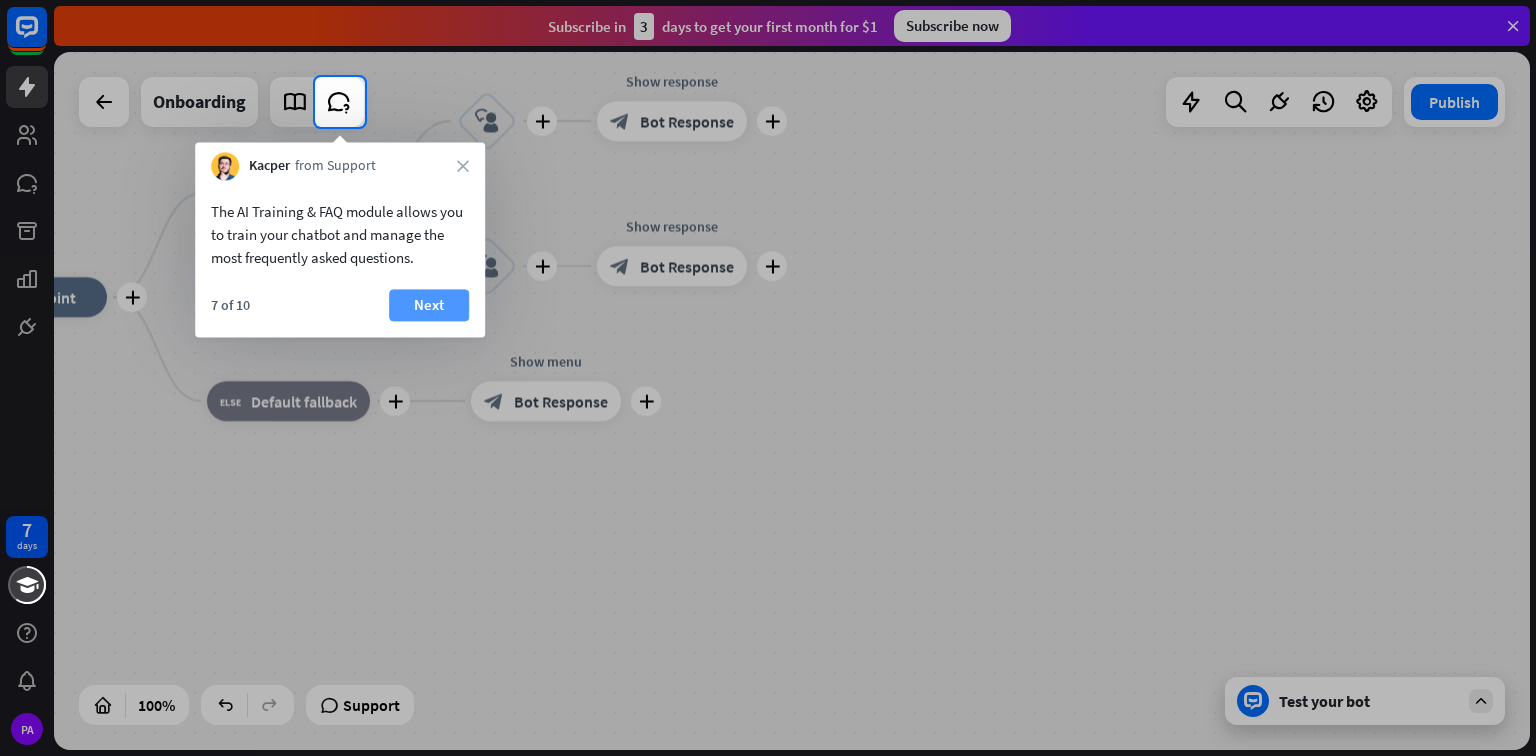 click on "Next" at bounding box center [429, 305] 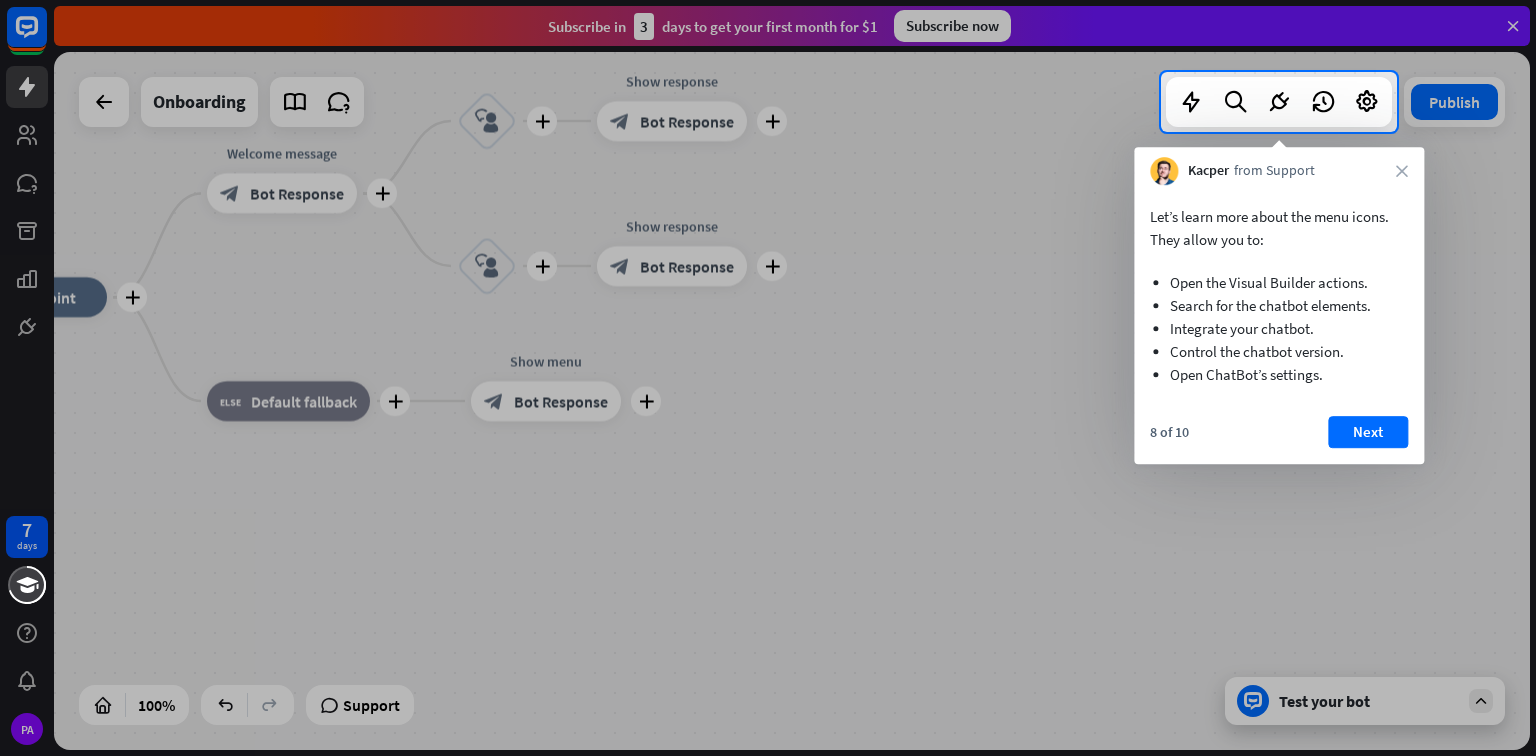 click on "Next" at bounding box center (1368, 432) 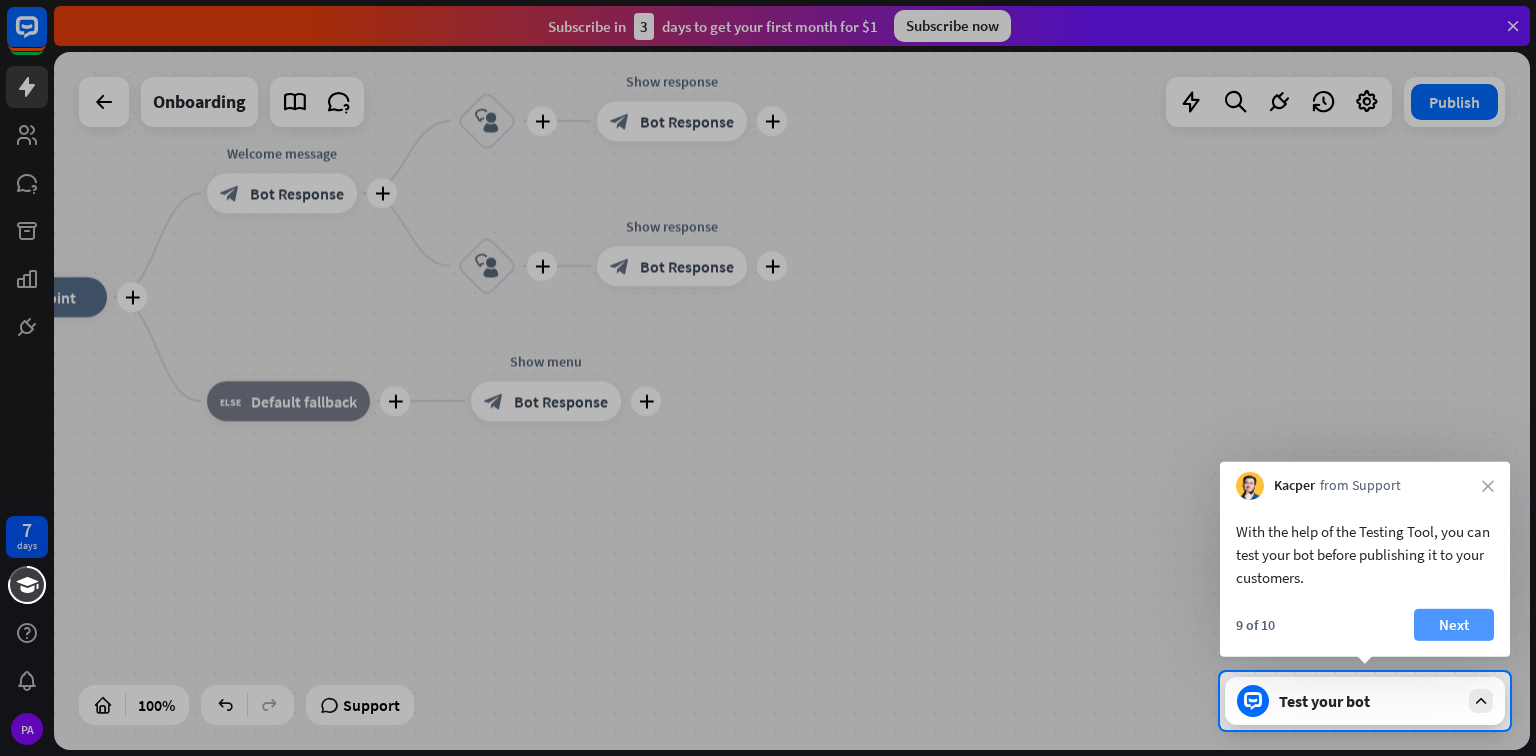 click on "Next" at bounding box center (1454, 625) 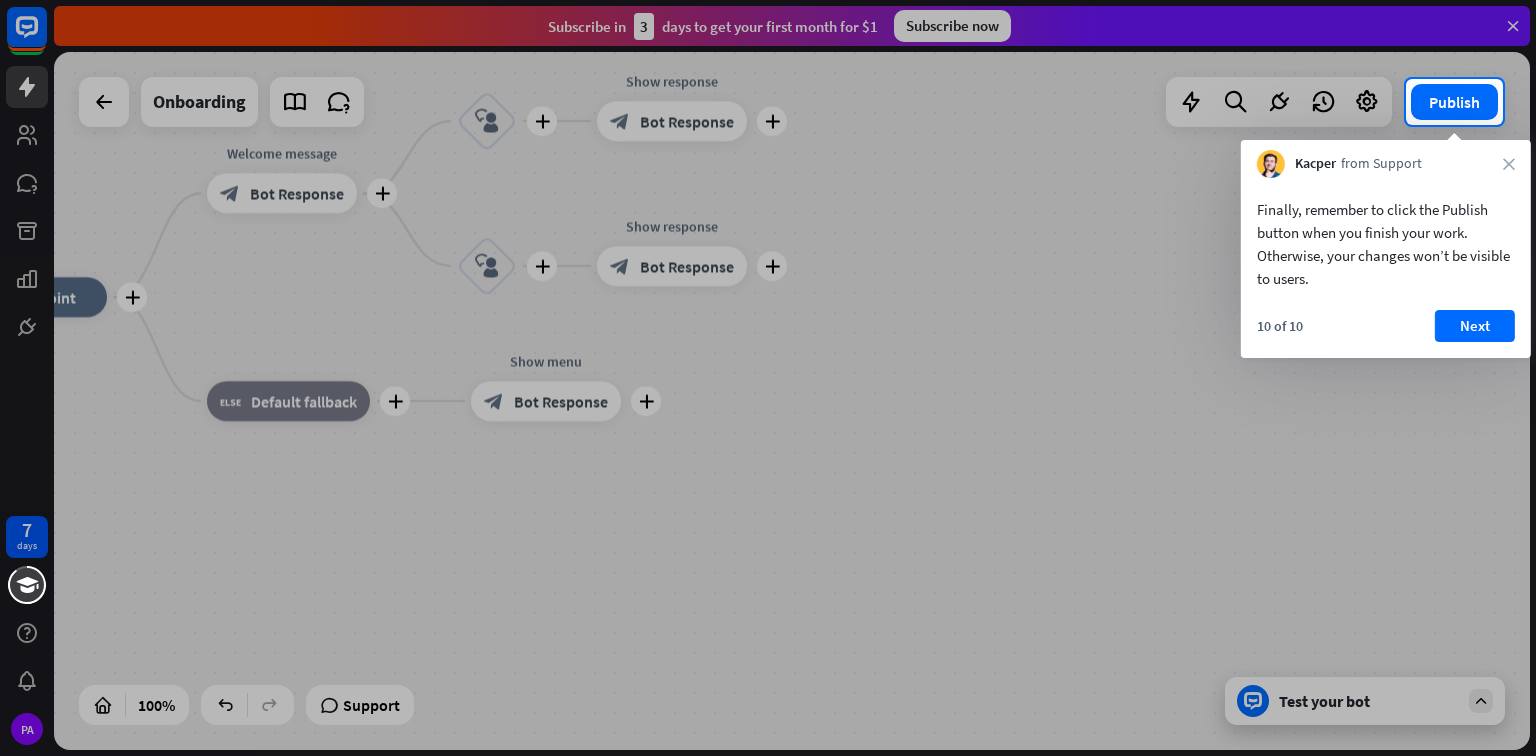 click at bounding box center (768, 440) 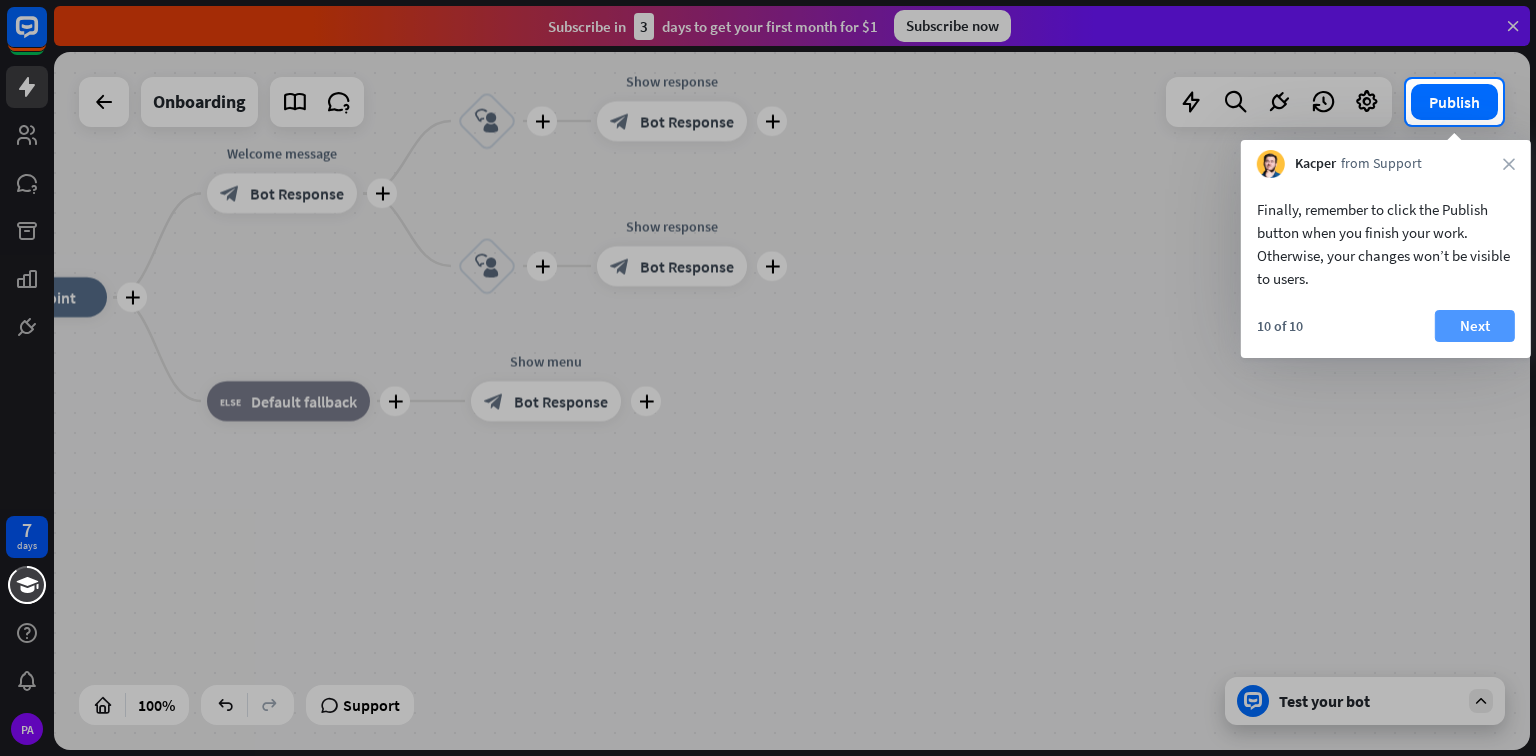 click on "Next" at bounding box center (1475, 326) 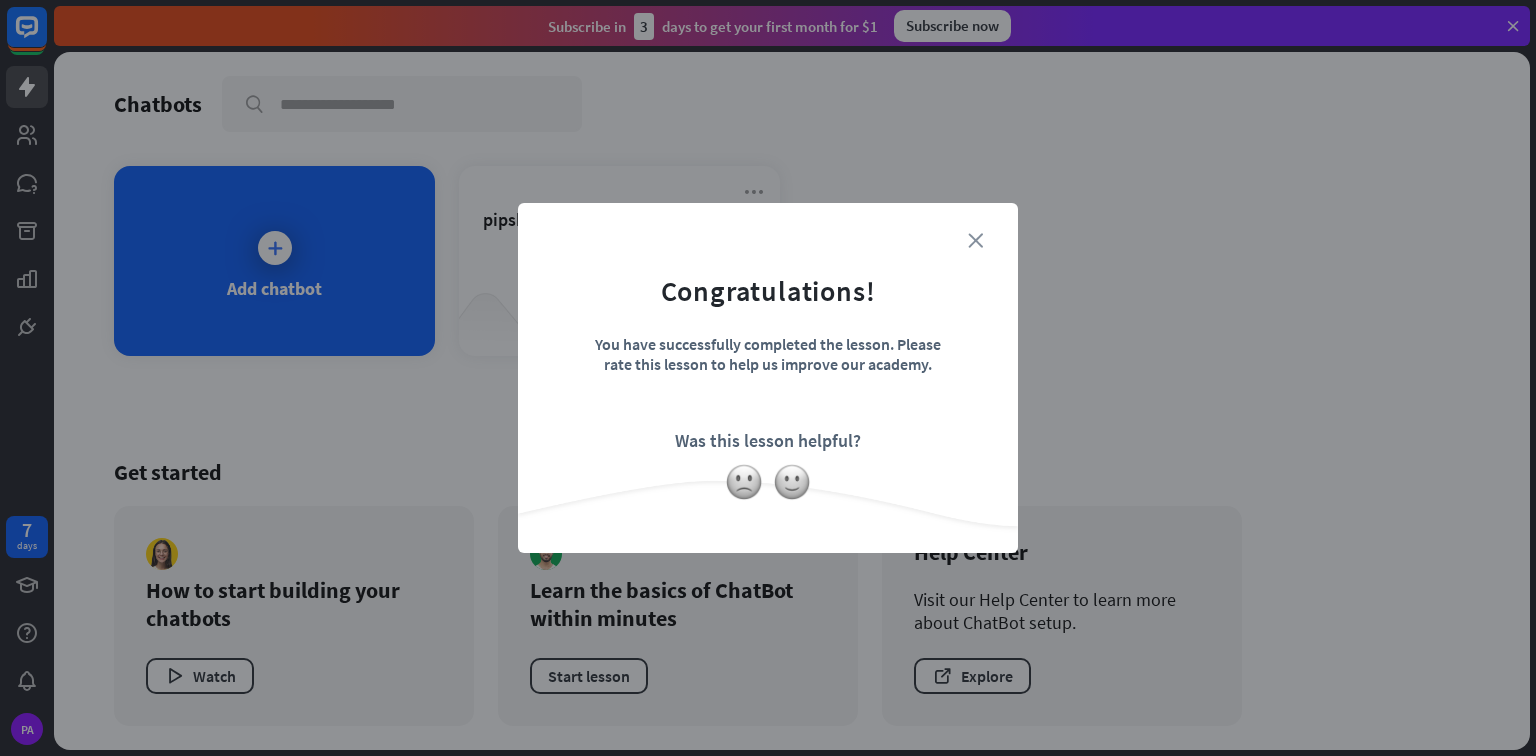 click on "close" at bounding box center [975, 240] 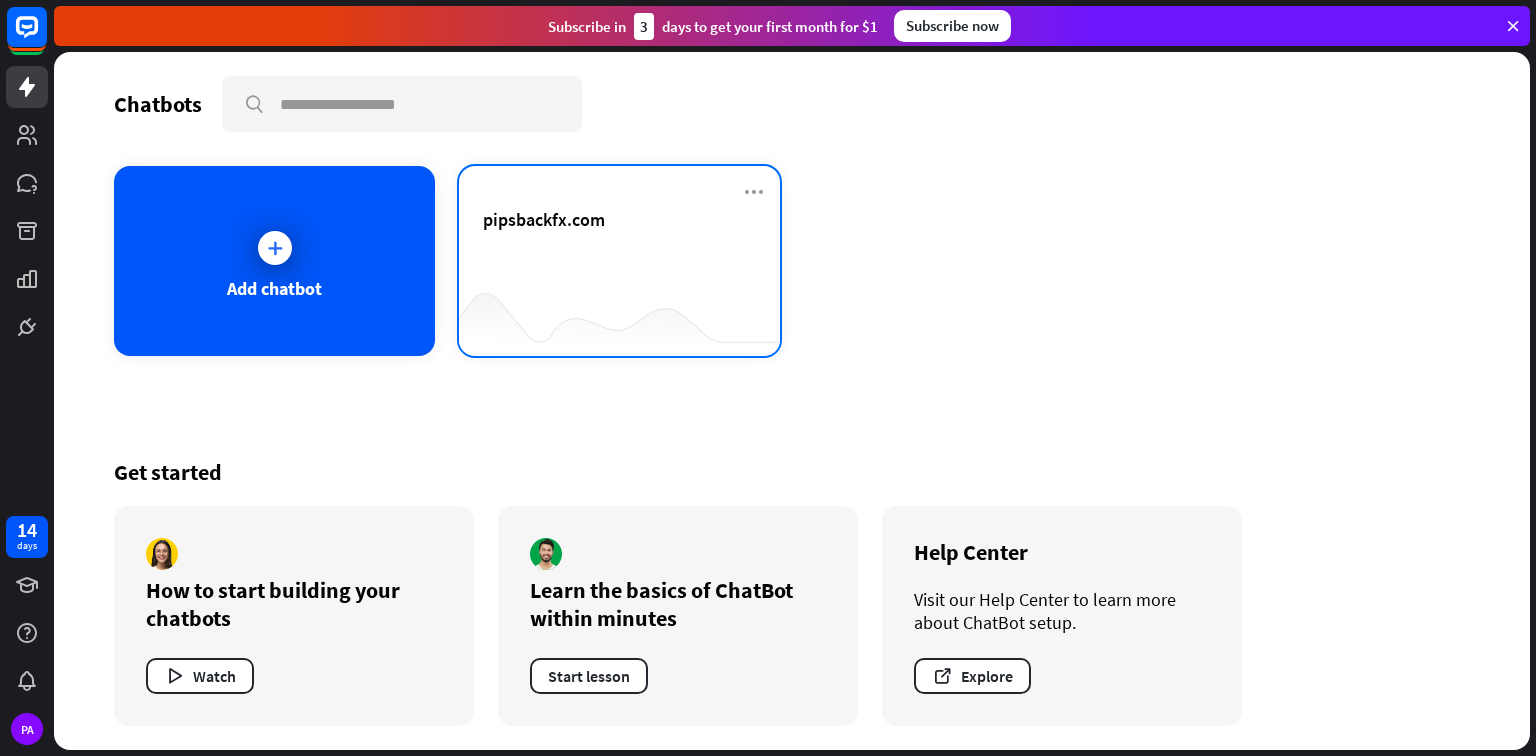 click on "pipsbackfx.com" at bounding box center [619, 243] 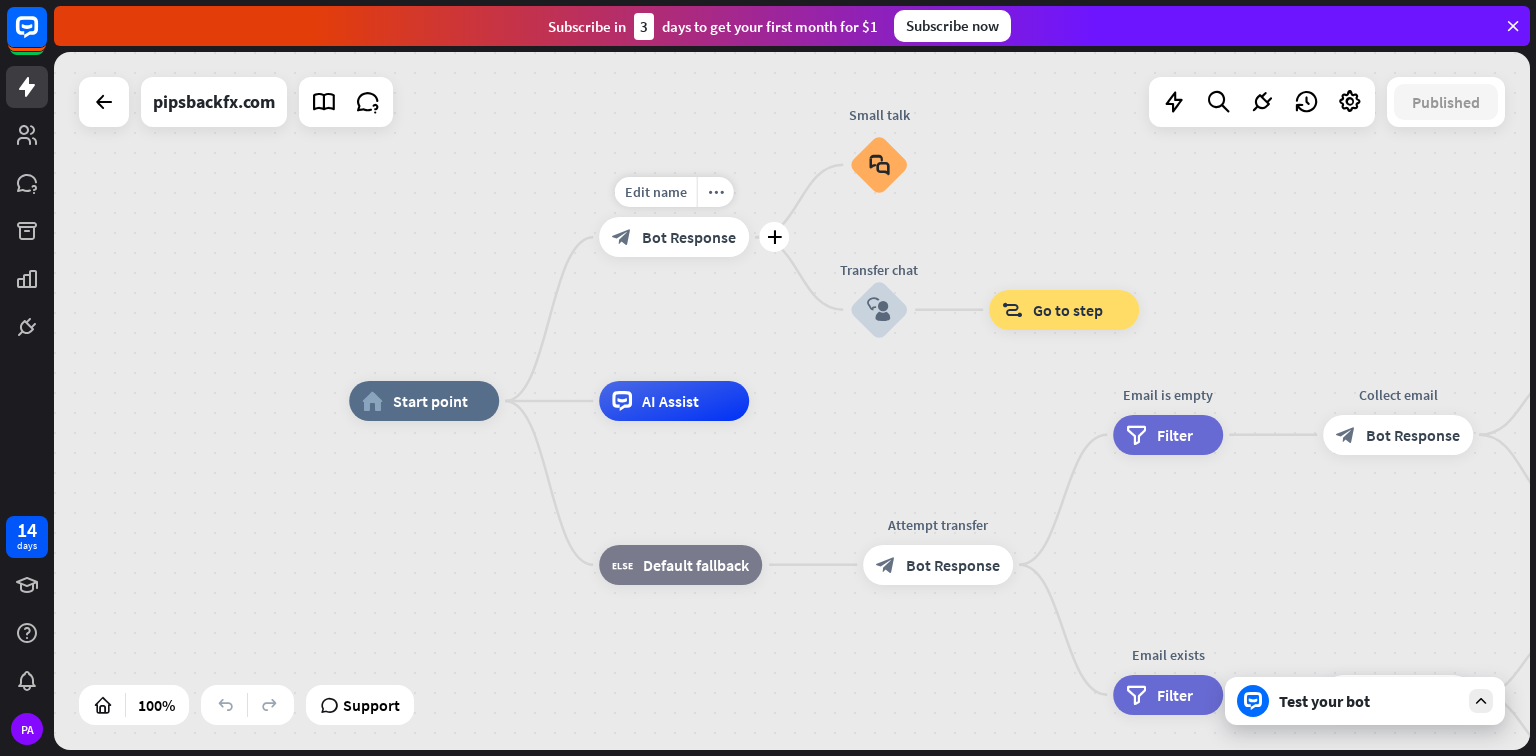 click on "Bot Response" at bounding box center [689, 237] 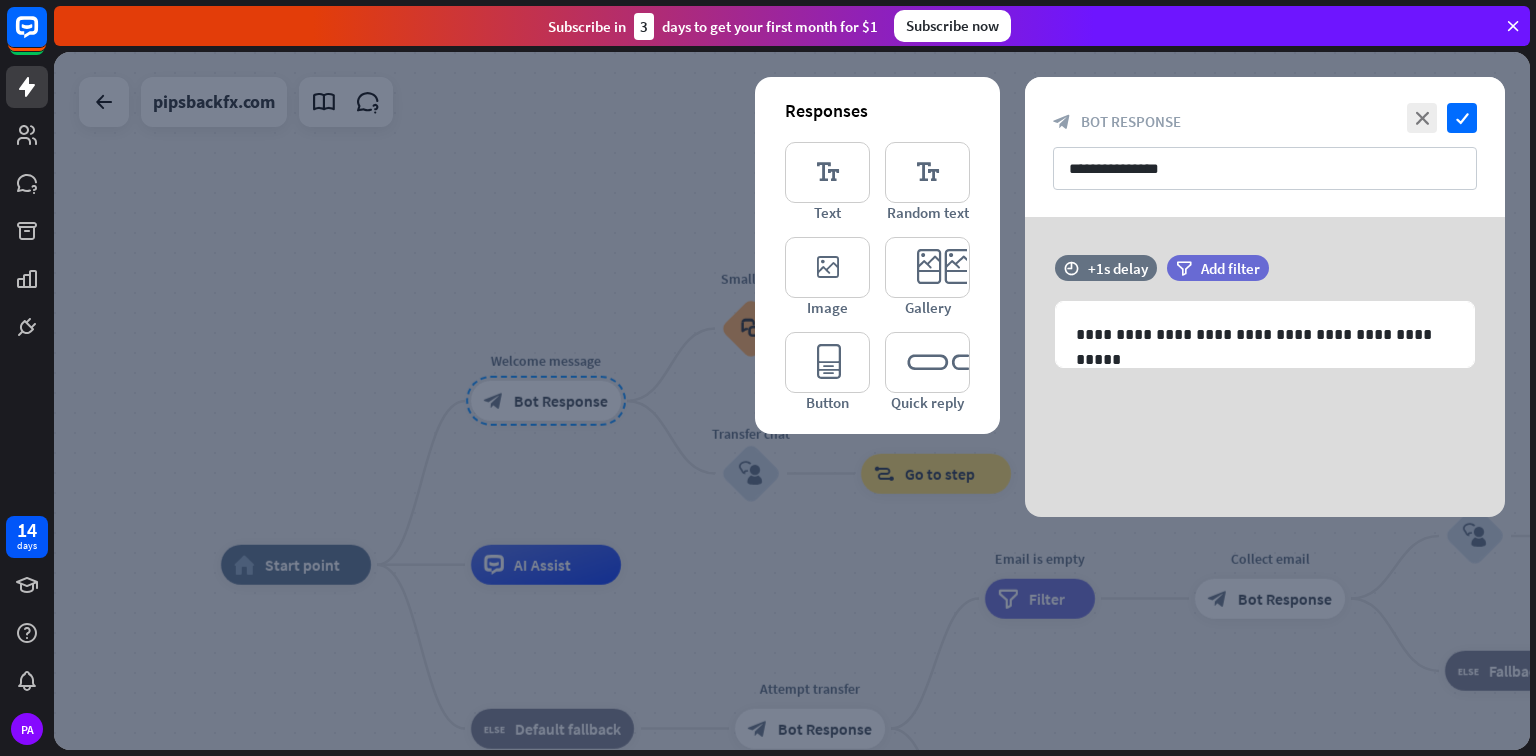 click at bounding box center (792, 401) 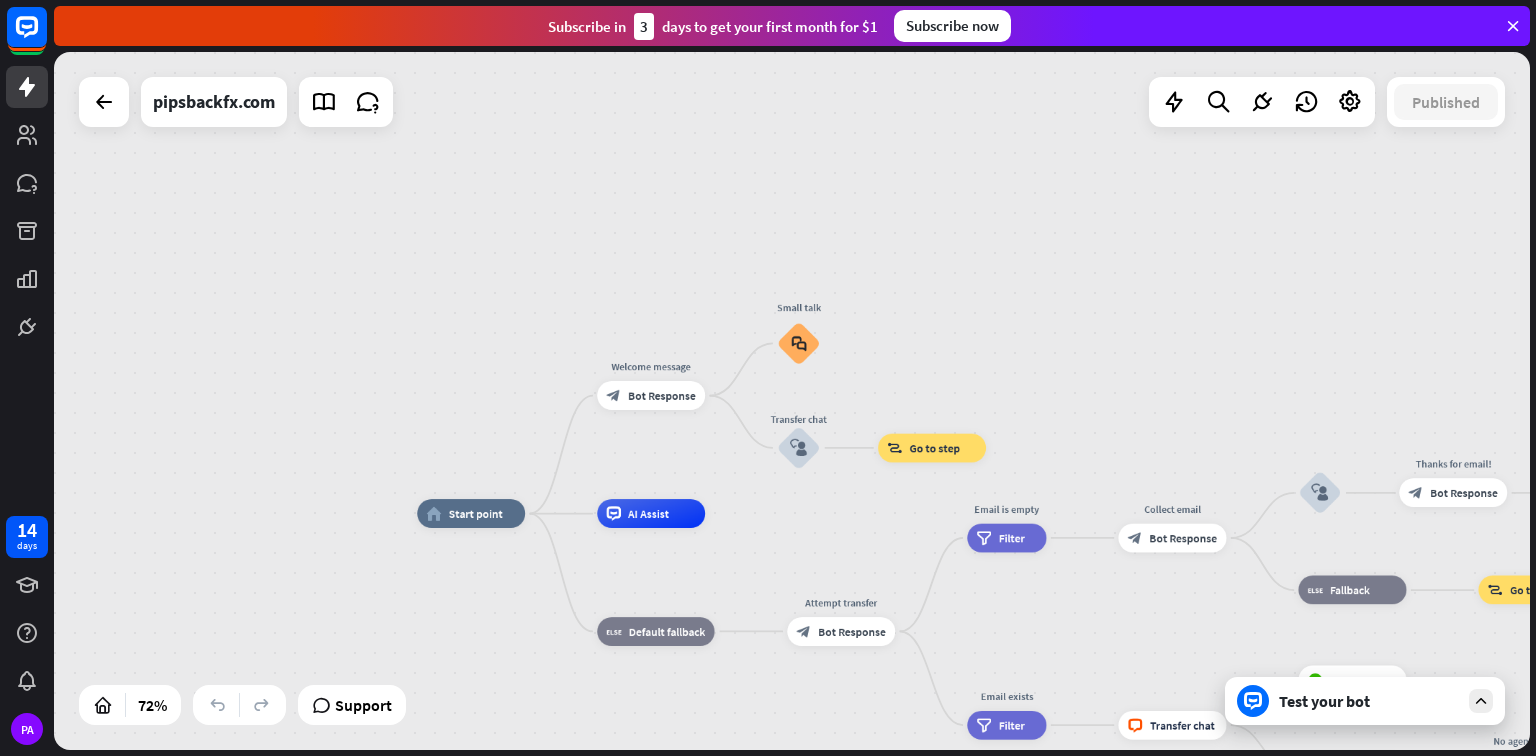 click on "Test your bot" at bounding box center [1369, 701] 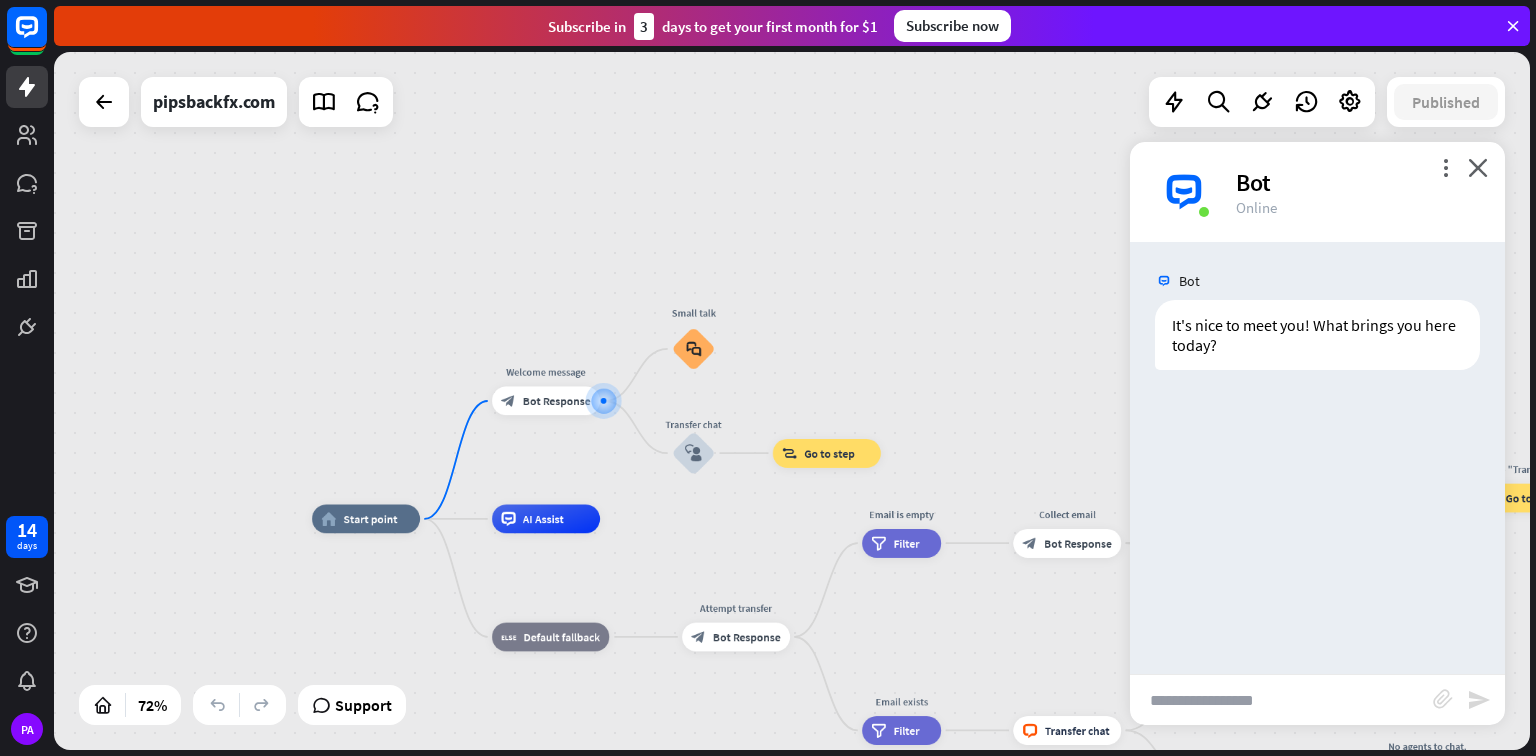 click at bounding box center [1281, 700] 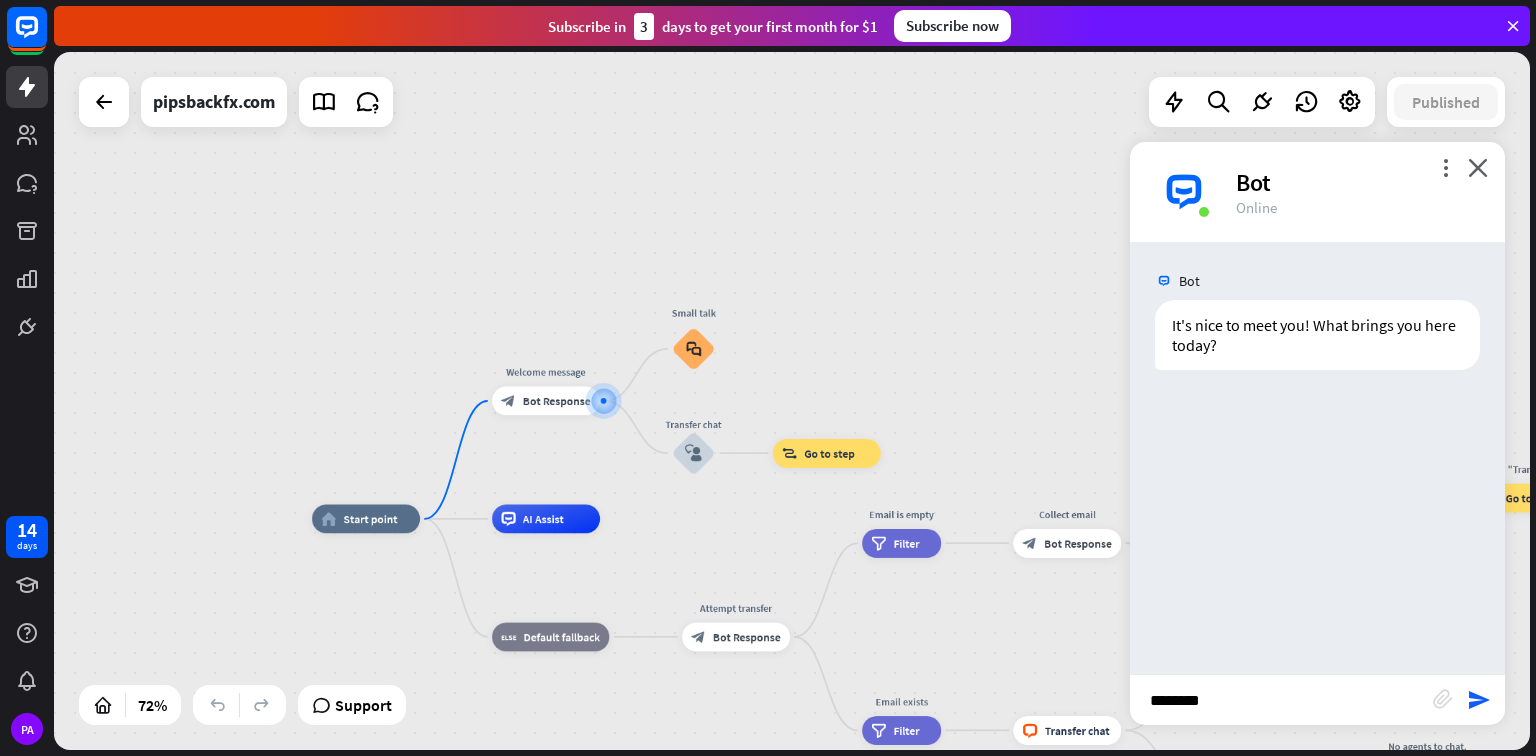 type on "*********" 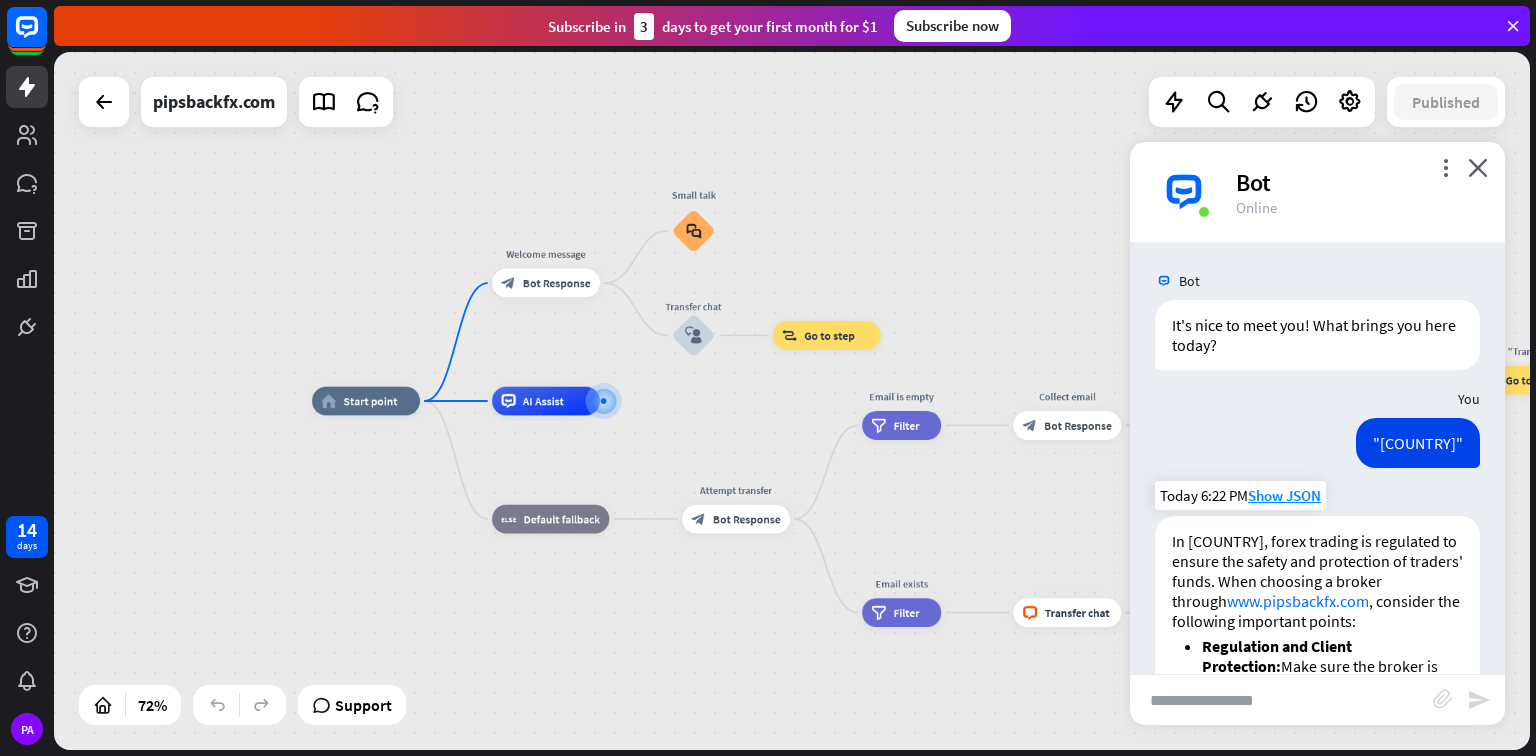 scroll, scrollTop: 160, scrollLeft: 0, axis: vertical 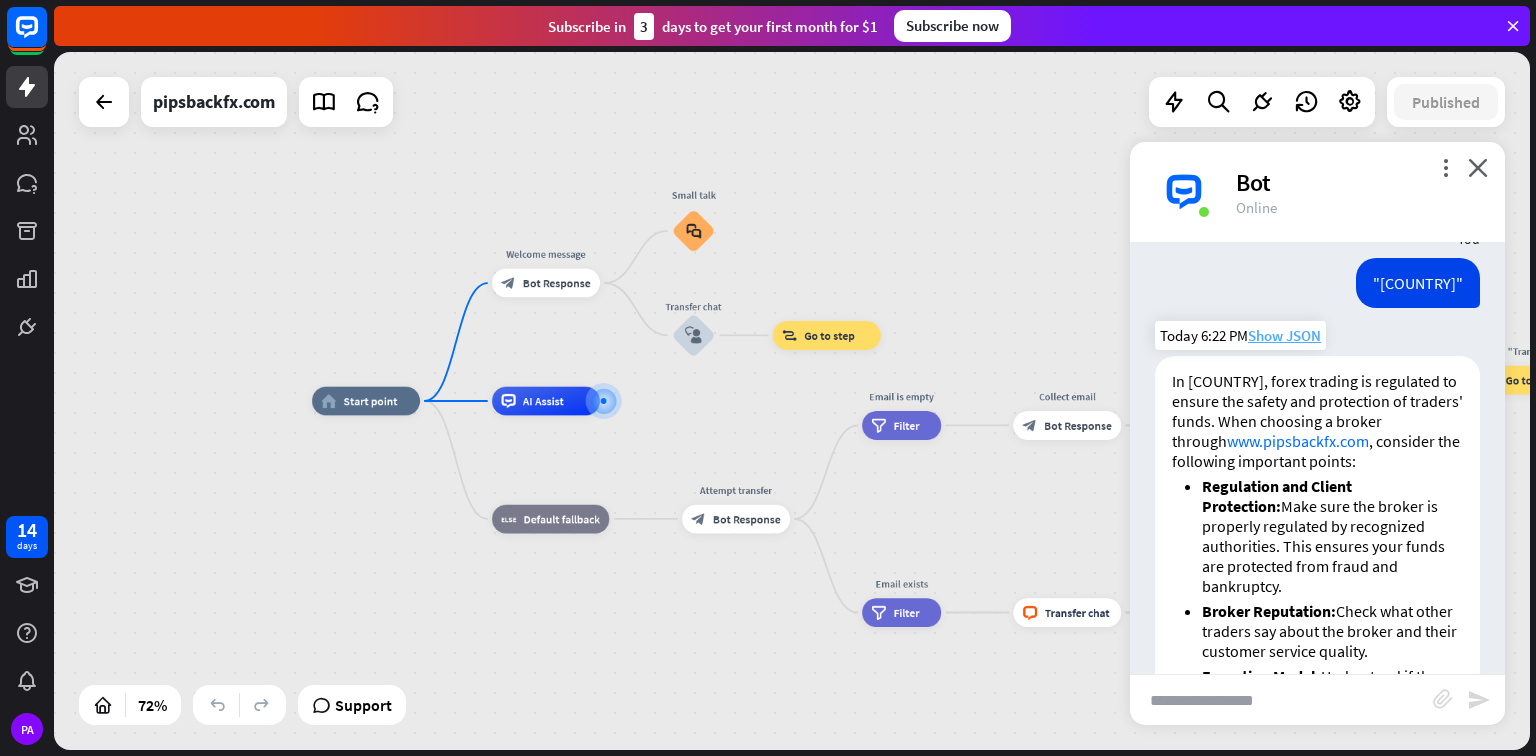 click on "Show JSON" at bounding box center (1284, 335) 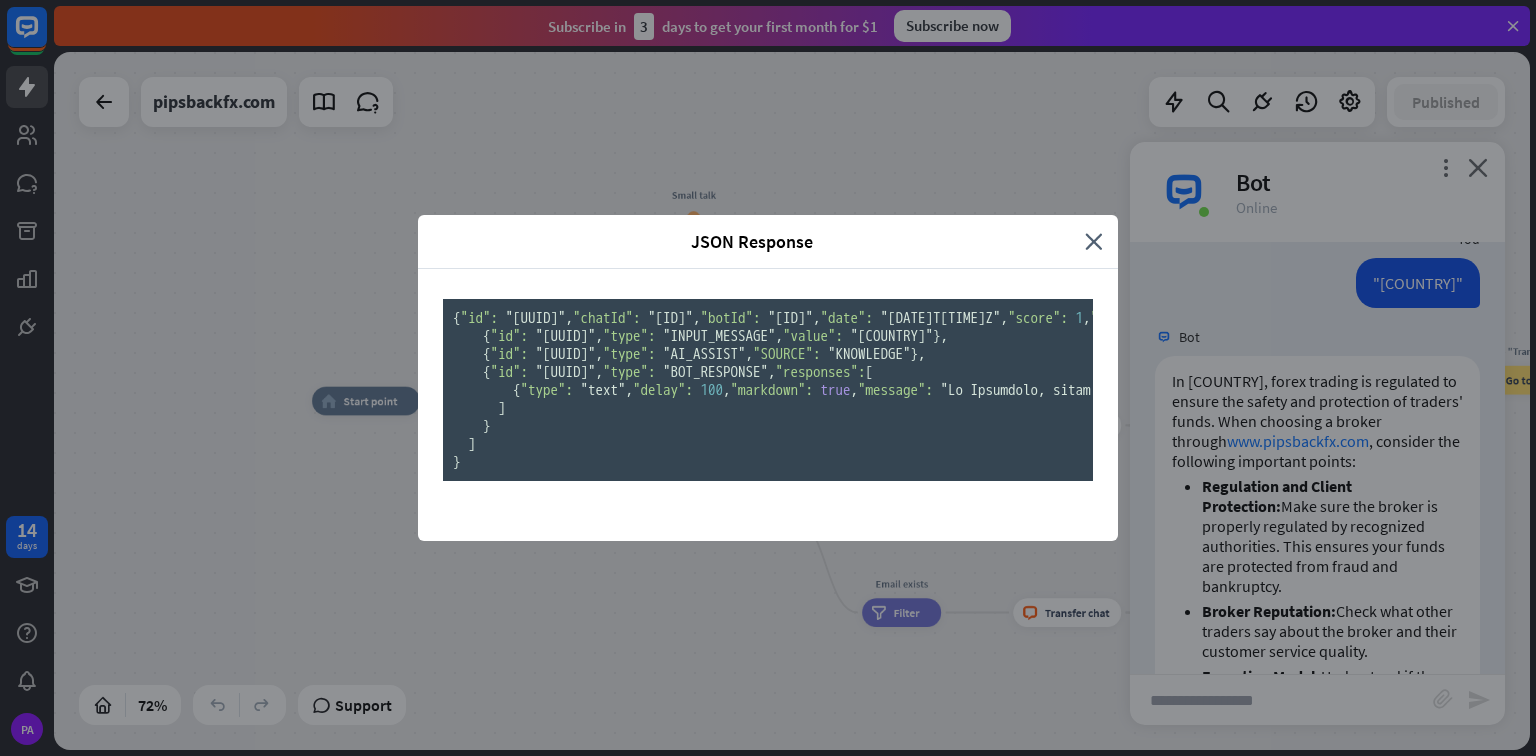 scroll, scrollTop: 0, scrollLeft: 0, axis: both 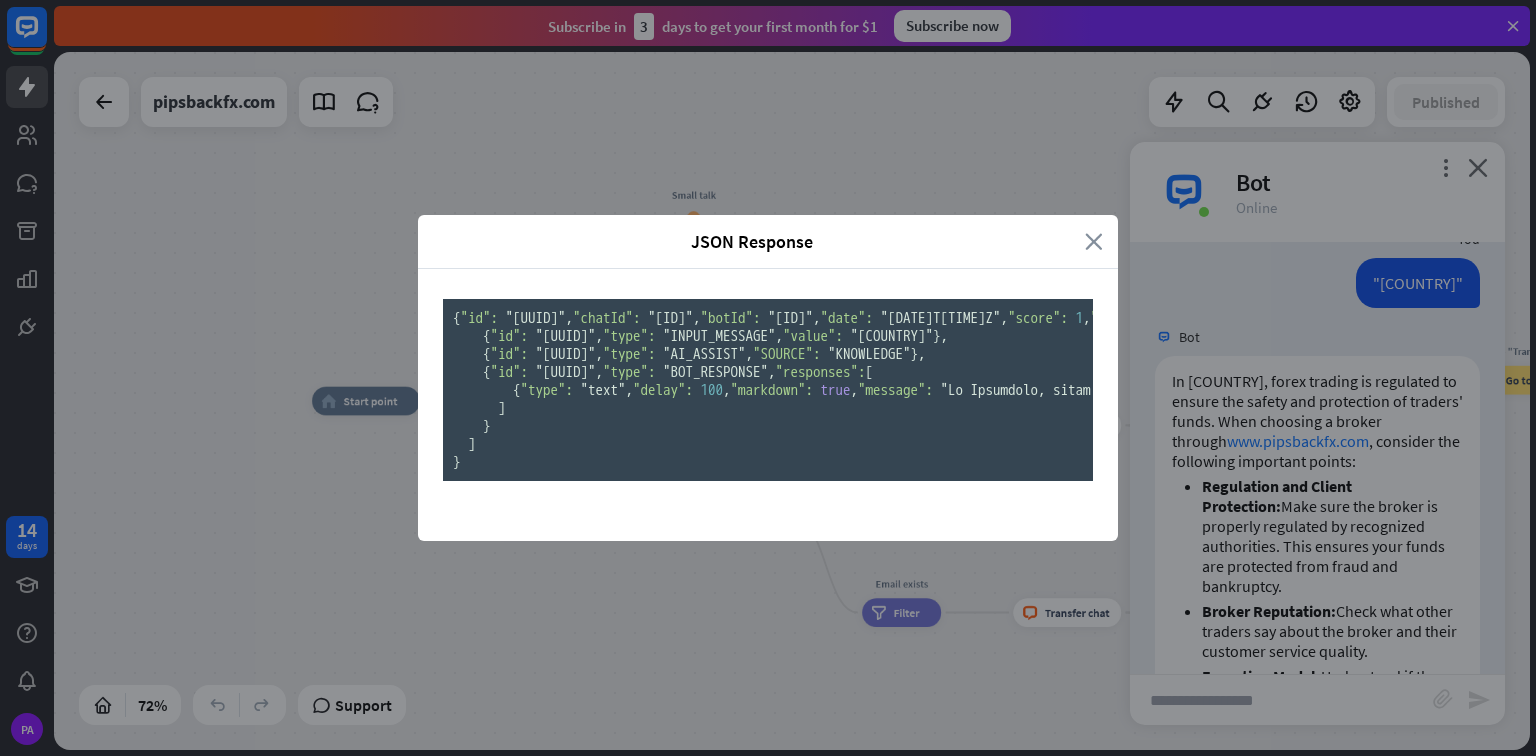 click on "close" at bounding box center (1094, 241) 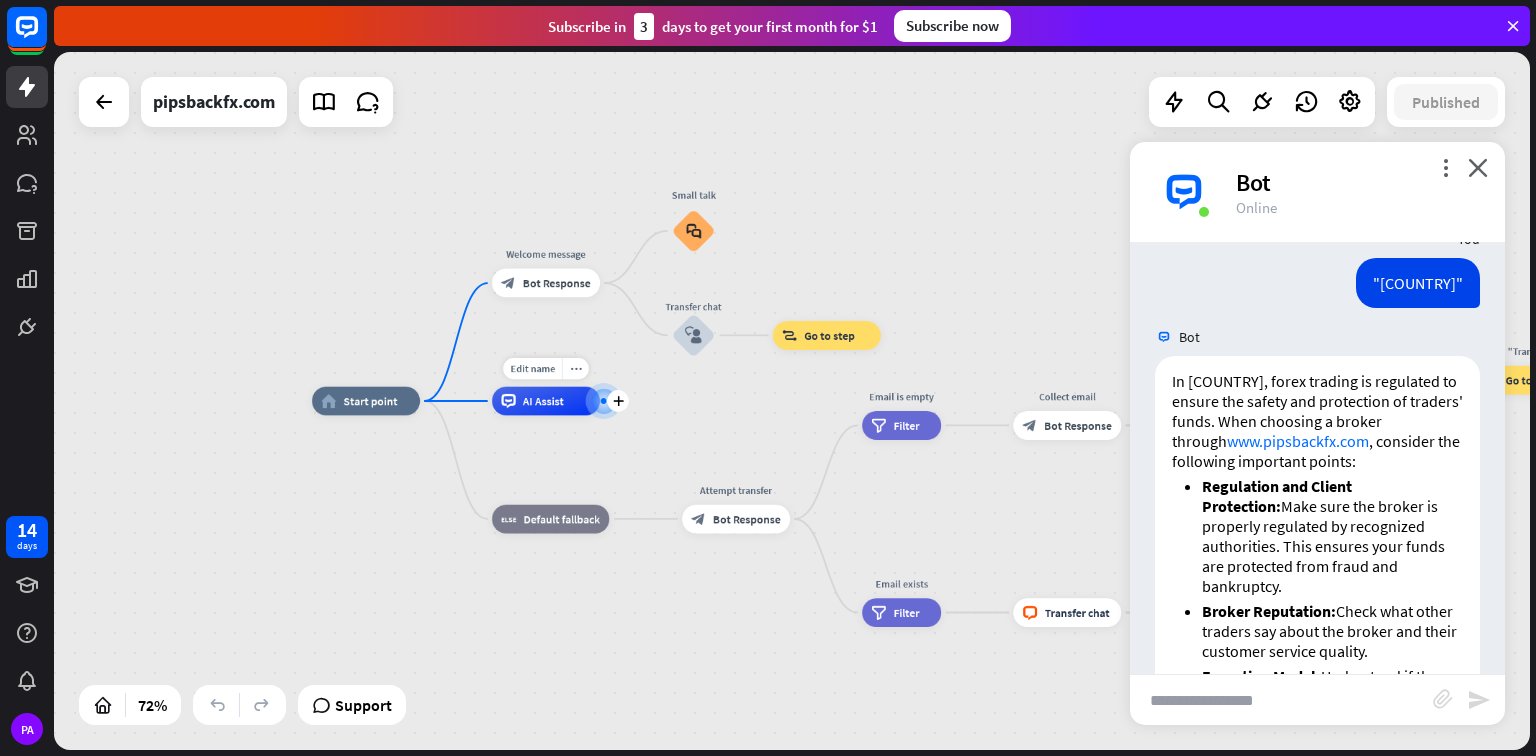 click on "AI Assist" at bounding box center (543, 401) 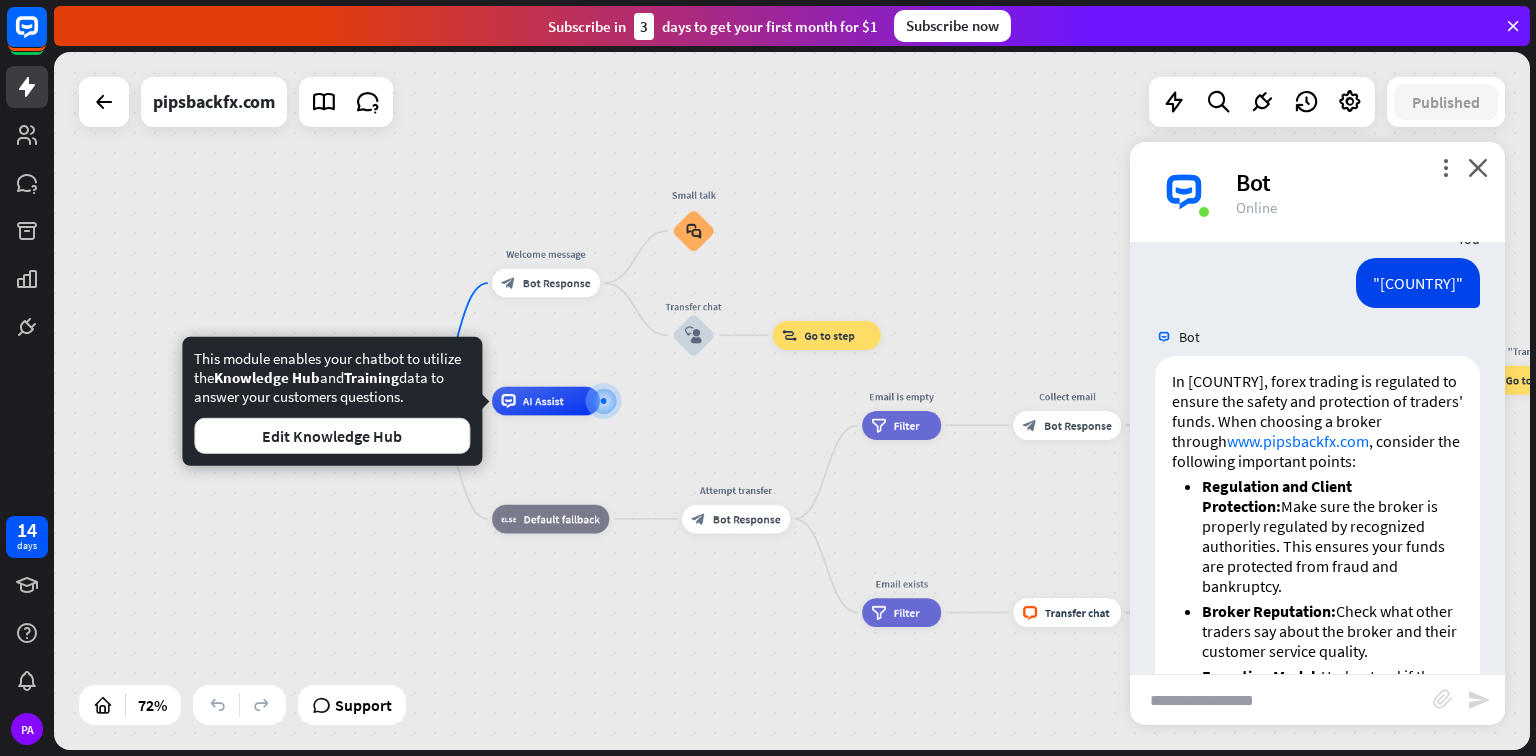 click on "home_2   Start point                 Welcome message   block_bot_response   Bot Response                 Small talk   block_faq                 Transfer chat   block_user_input                   block_goto   Go to step                     AI Assist                       block_fallback   Default fallback       Edit name   more_horiz           Attempt transfer   block_bot_response   Bot Response                 Email is empty   filter   Filter                 Collect email   block_bot_response   Bot Response                   block_user_input                 Thanks for email!   block_bot_response   Bot Response                 Go to "Transfer chat"   block_goto   Go to step                   block_fallback   Fallback                   block_goto   Go to step                 Email exists   filter   Filter                   block_livechat   Transfer chat                   block_success   Success                   block_failure   Failure                 No agents to chat.   block_bot_response" at bounding box center [843, 652] 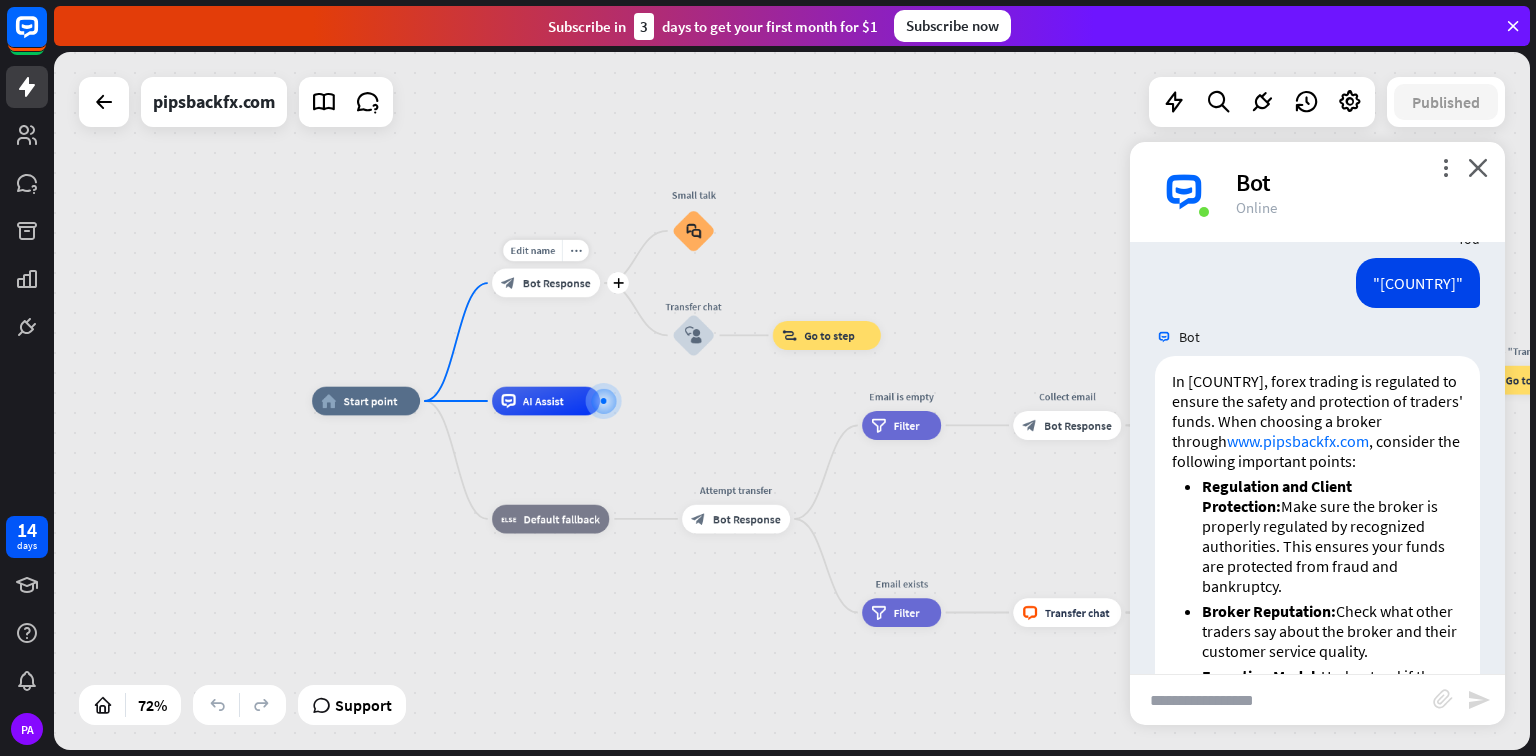 click on "block_bot_response   Bot Response" at bounding box center (546, 283) 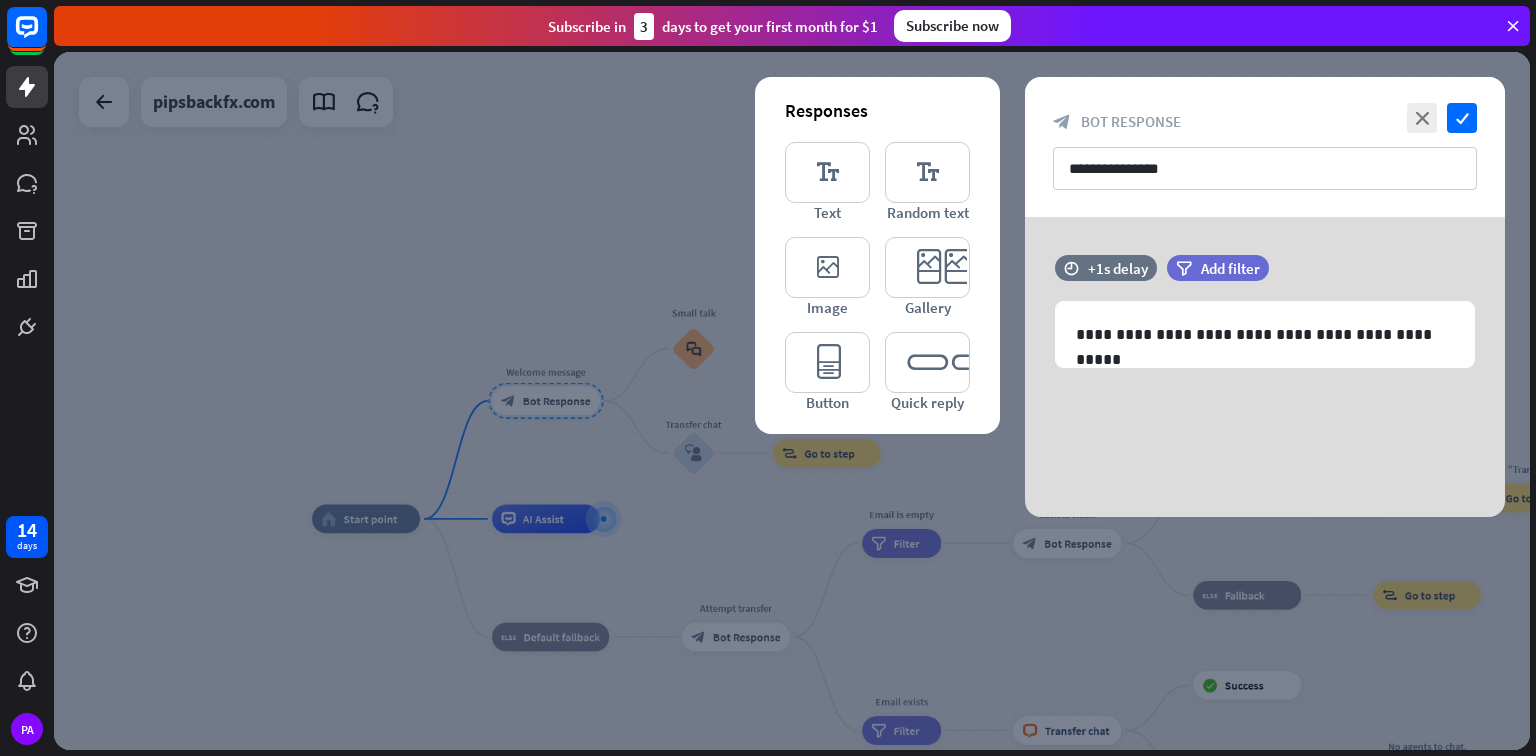 click at bounding box center [792, 401] 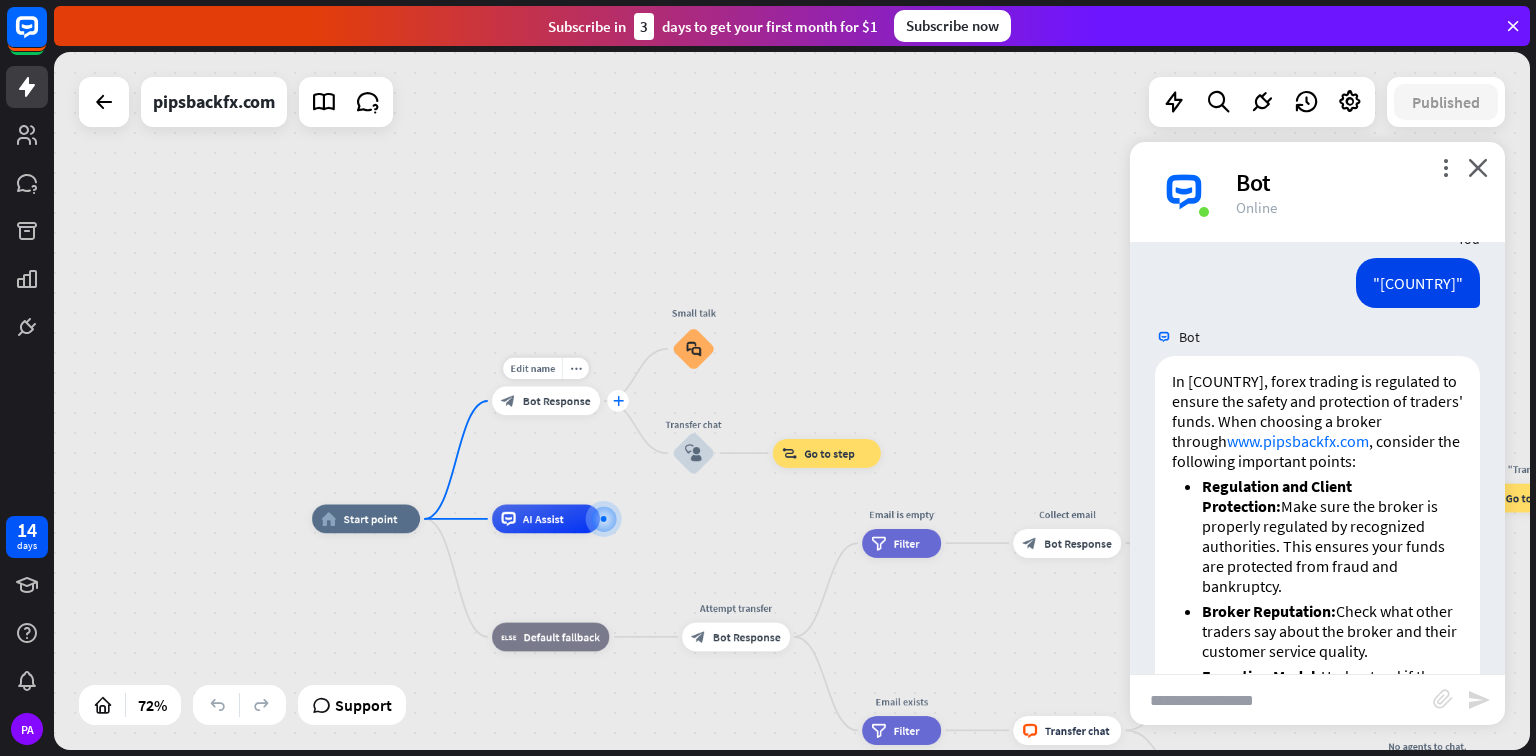 click on "plus" at bounding box center [618, 401] 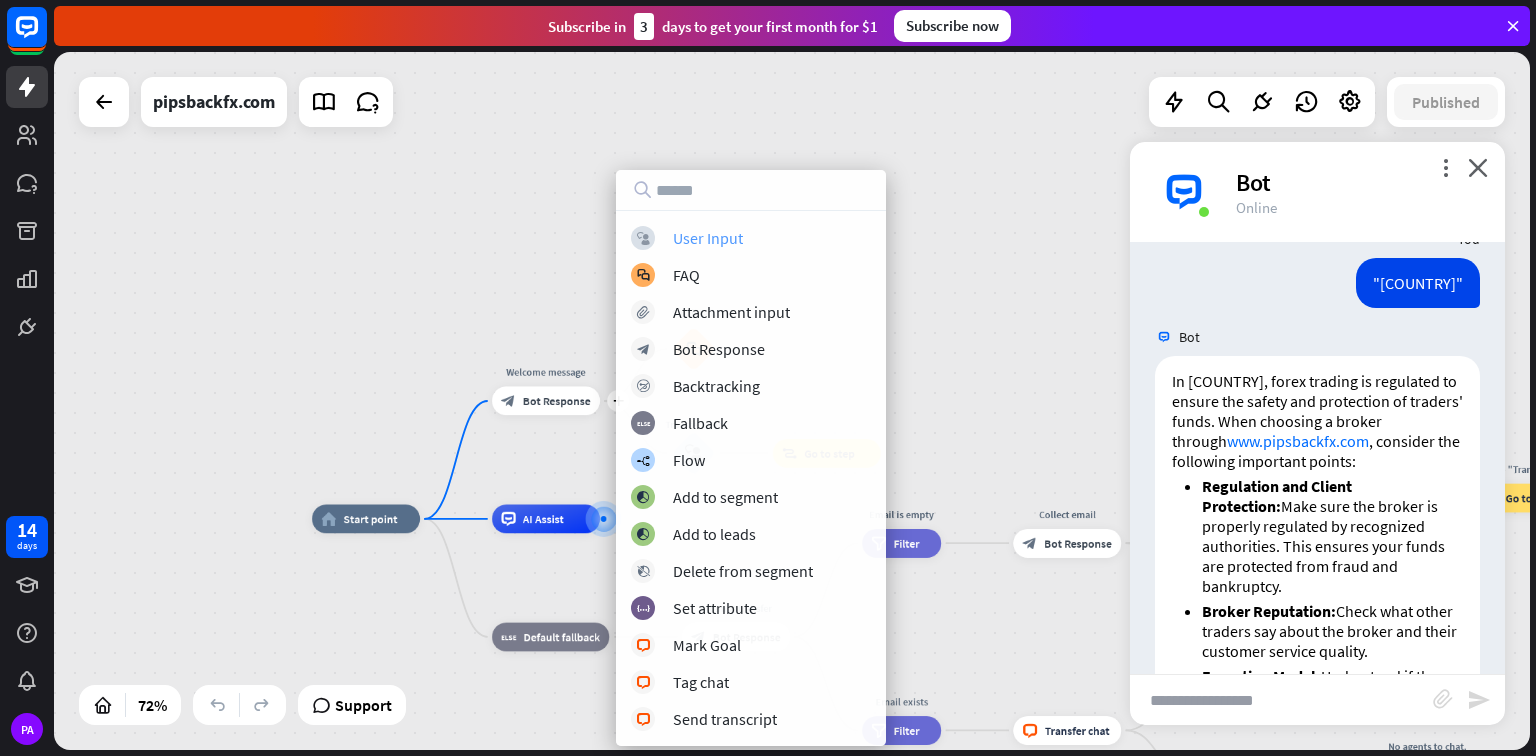 click on "User Input" at bounding box center [708, 238] 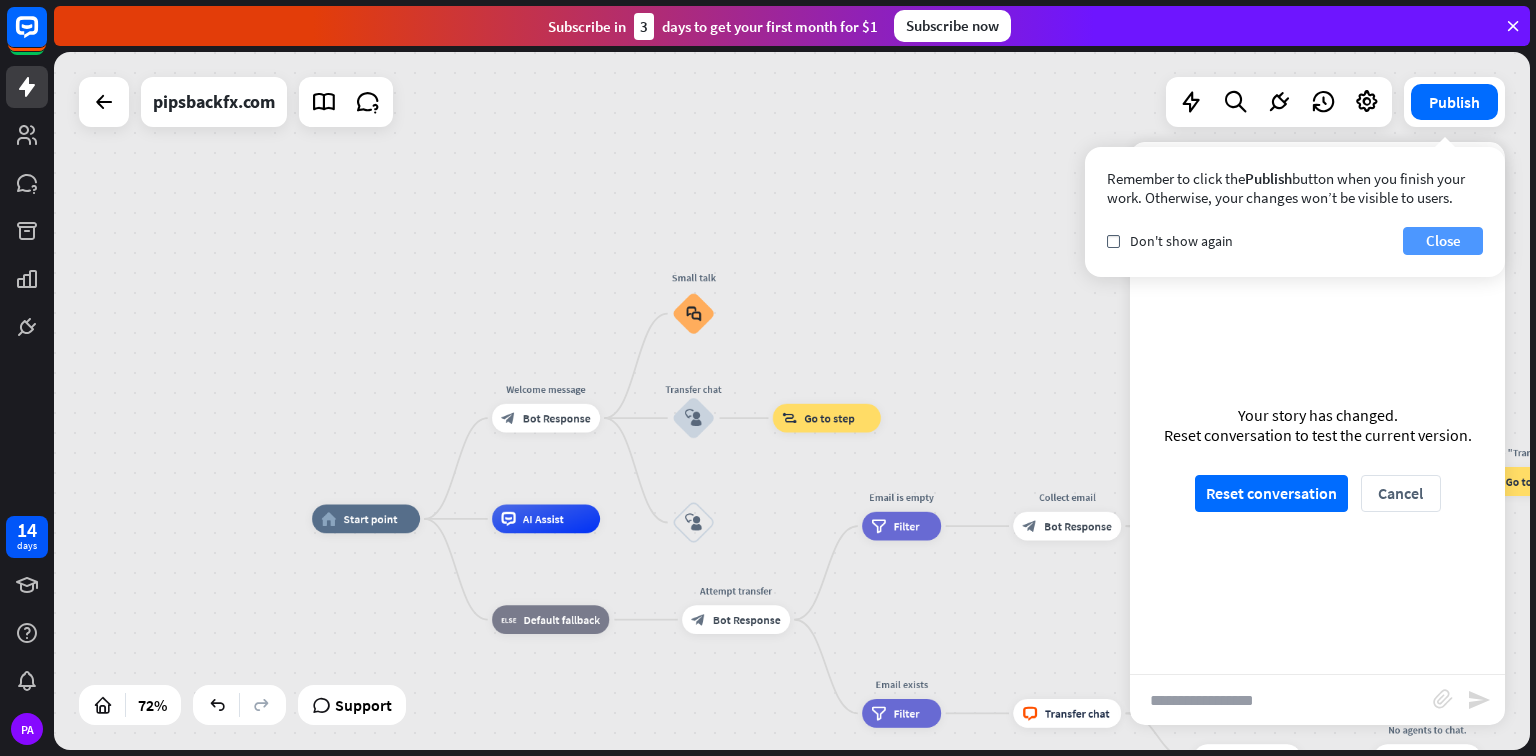 click on "Close" at bounding box center [1443, 241] 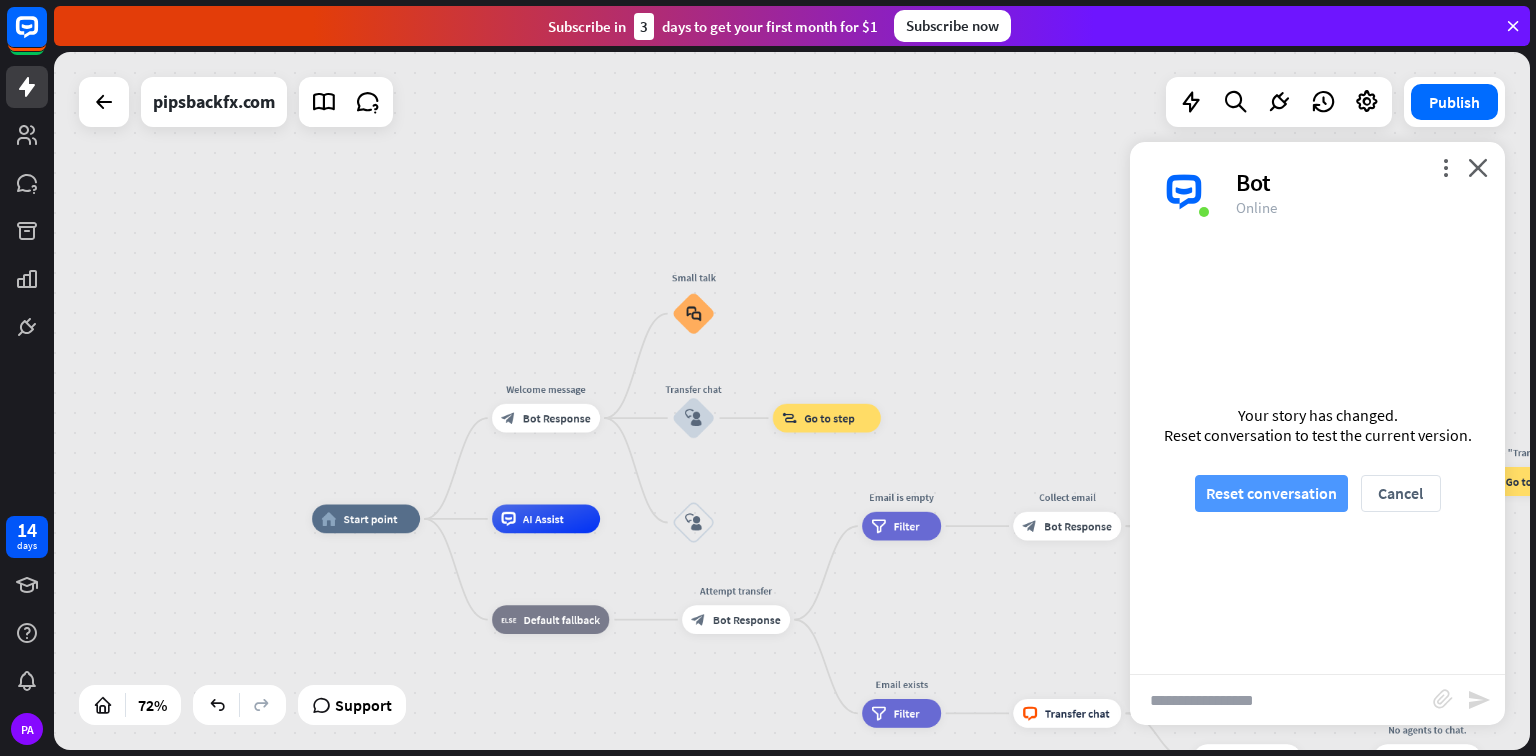 click on "Reset conversation" at bounding box center [1271, 493] 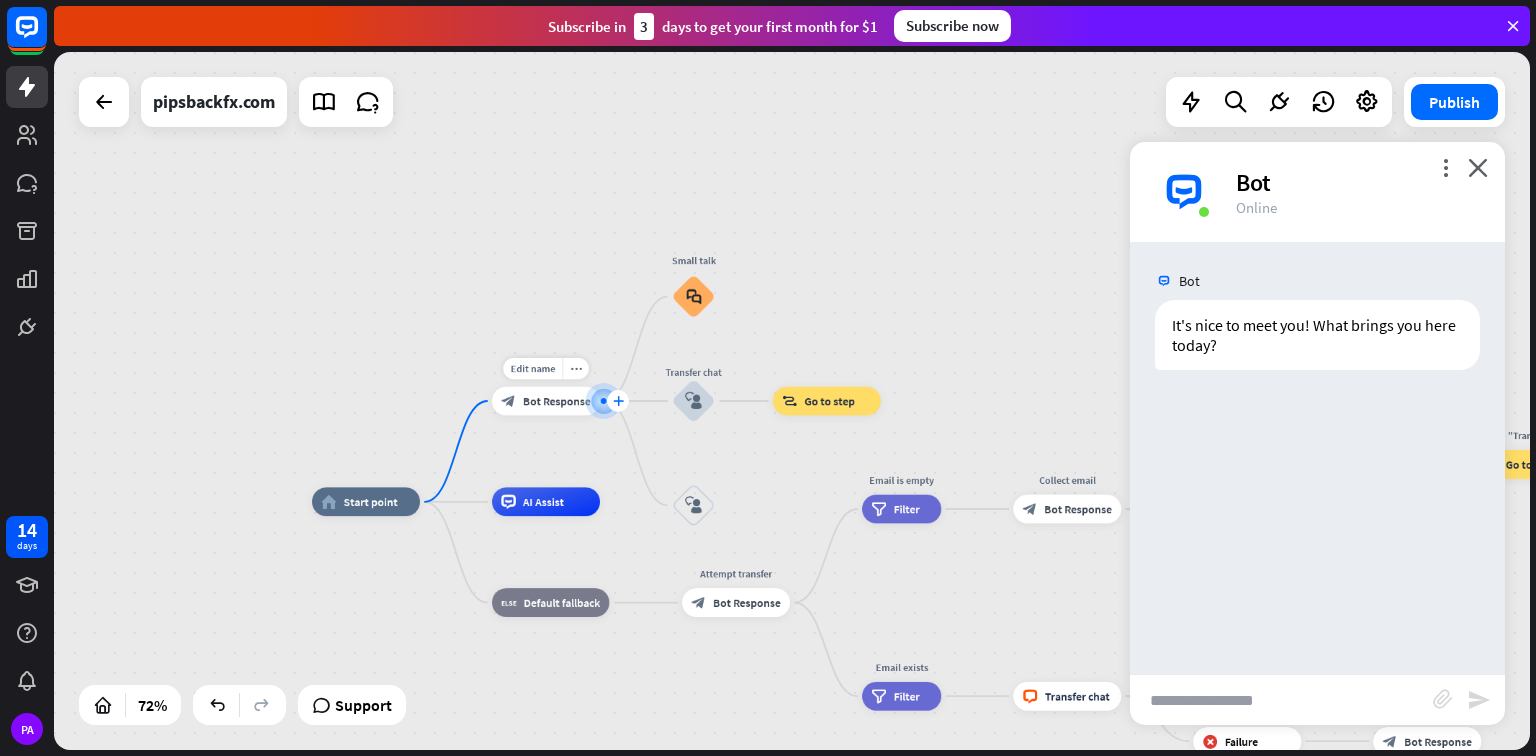 click on "plus" at bounding box center [618, 401] 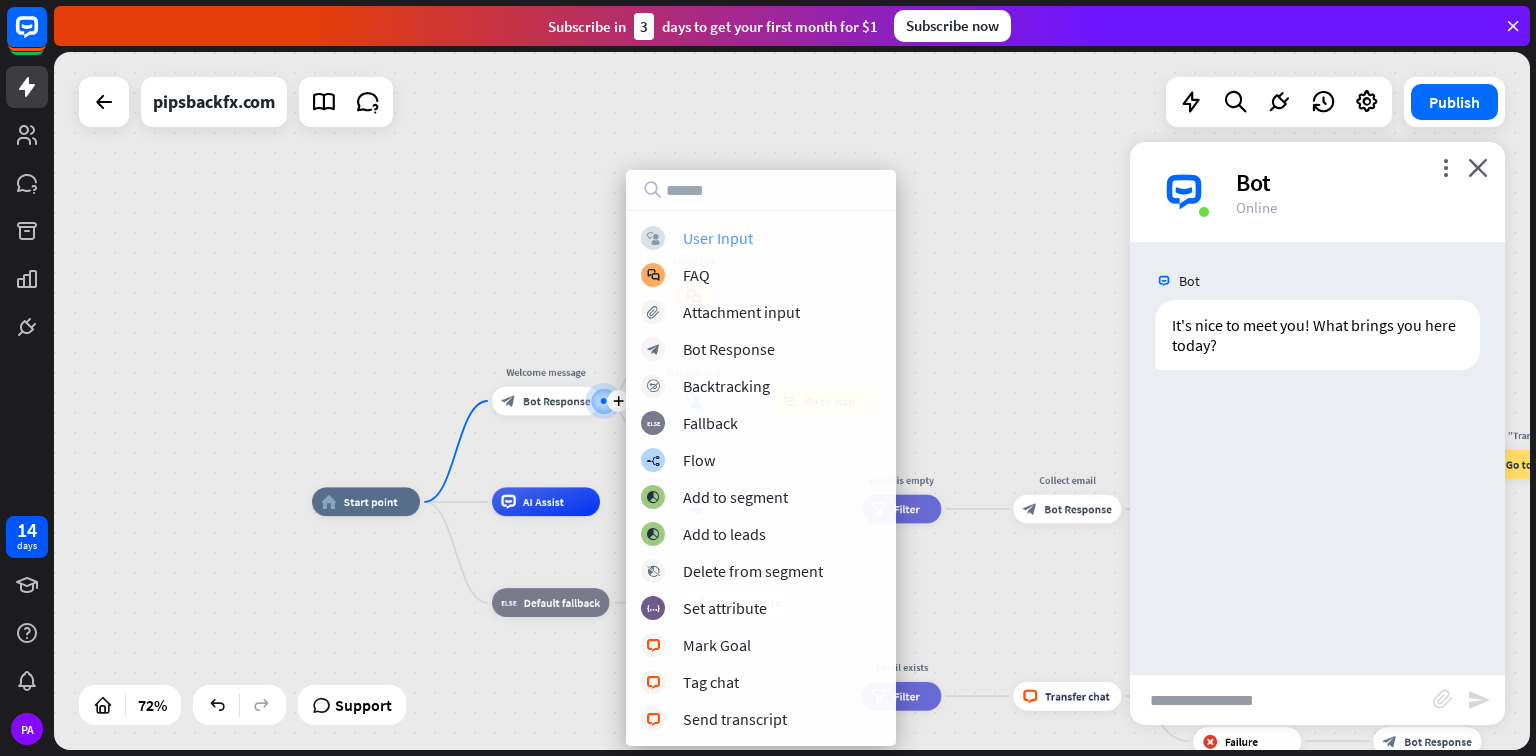 click on "User Input" at bounding box center [718, 238] 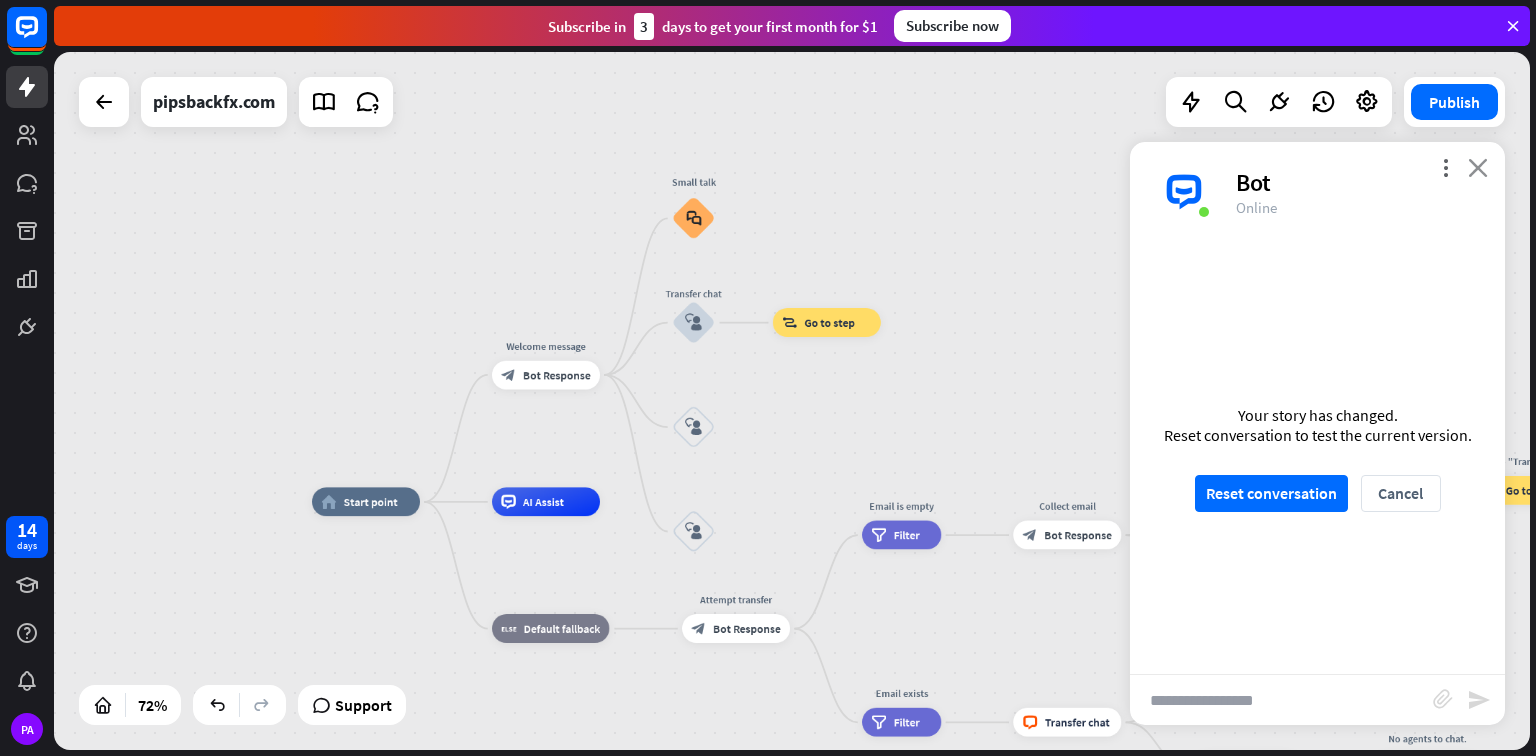 click on "close" at bounding box center (1478, 167) 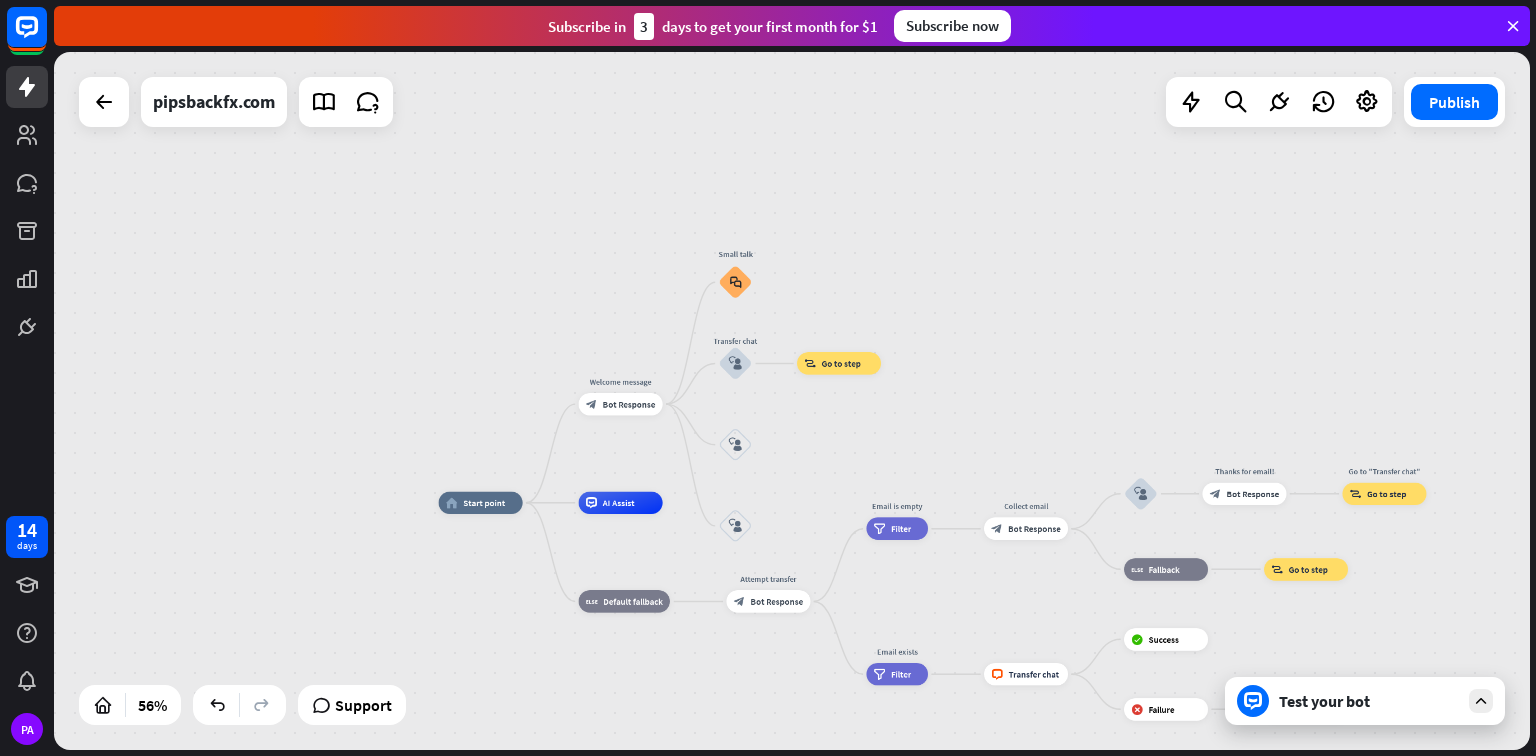 click on "Test your bot" at bounding box center [1365, 701] 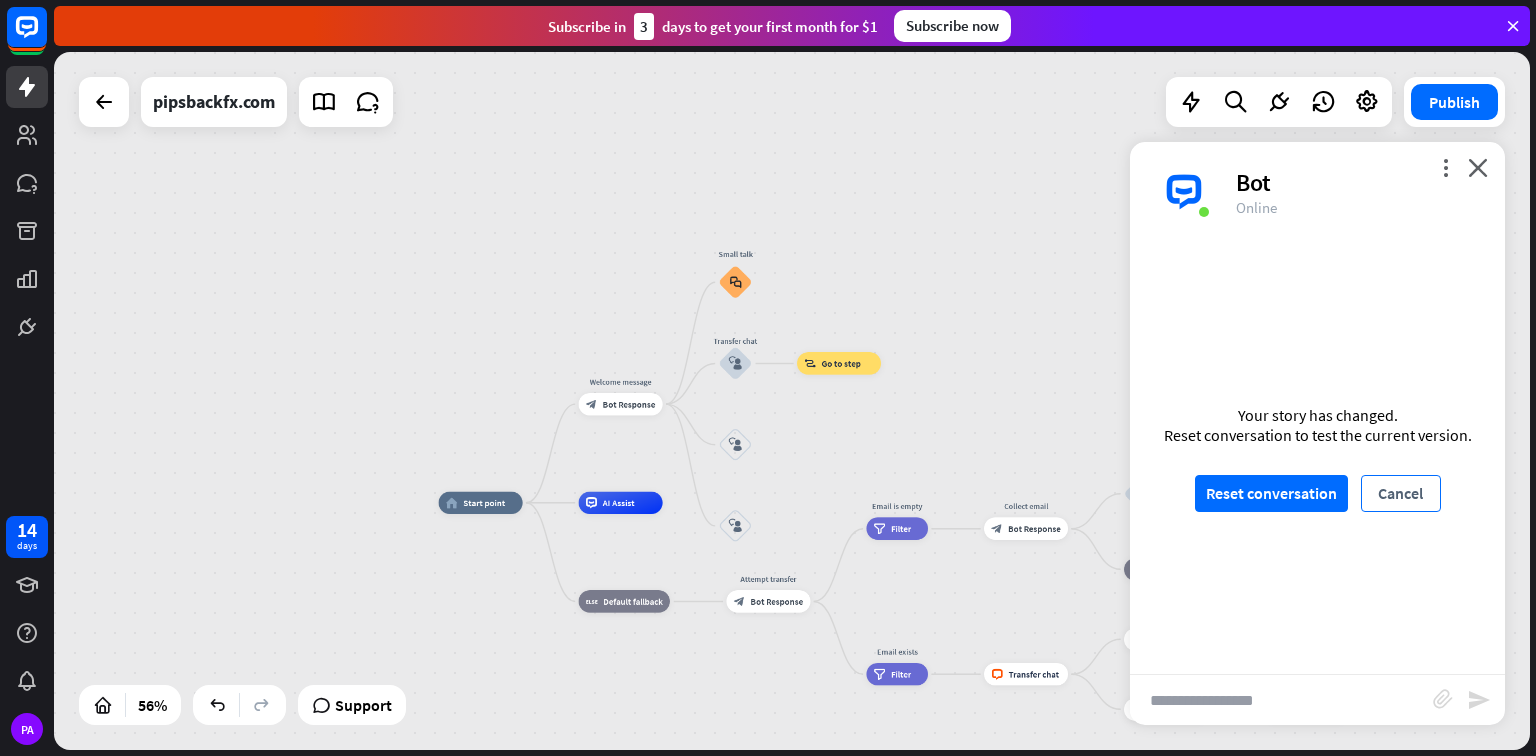 click on "Cancel" at bounding box center (1401, 493) 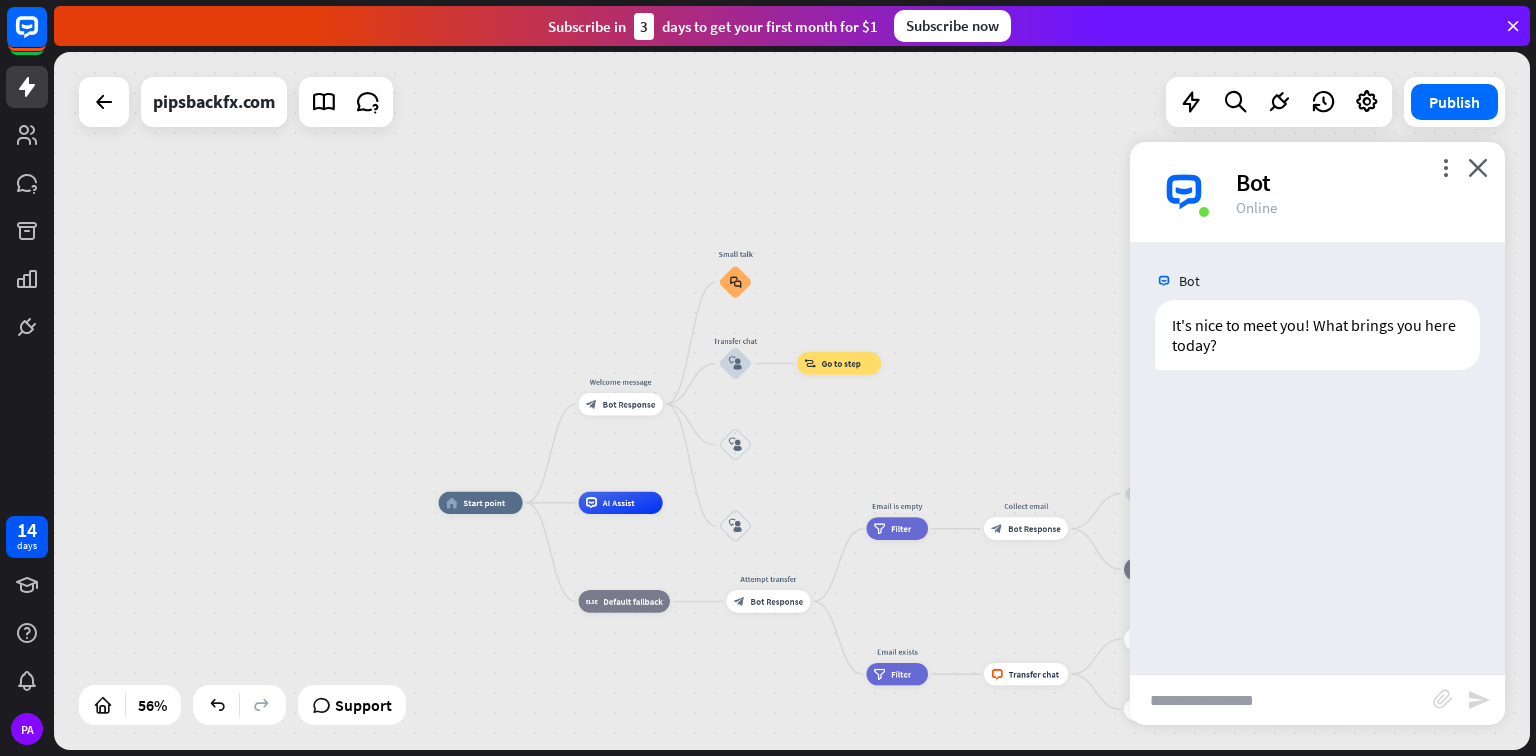 click at bounding box center (1281, 700) 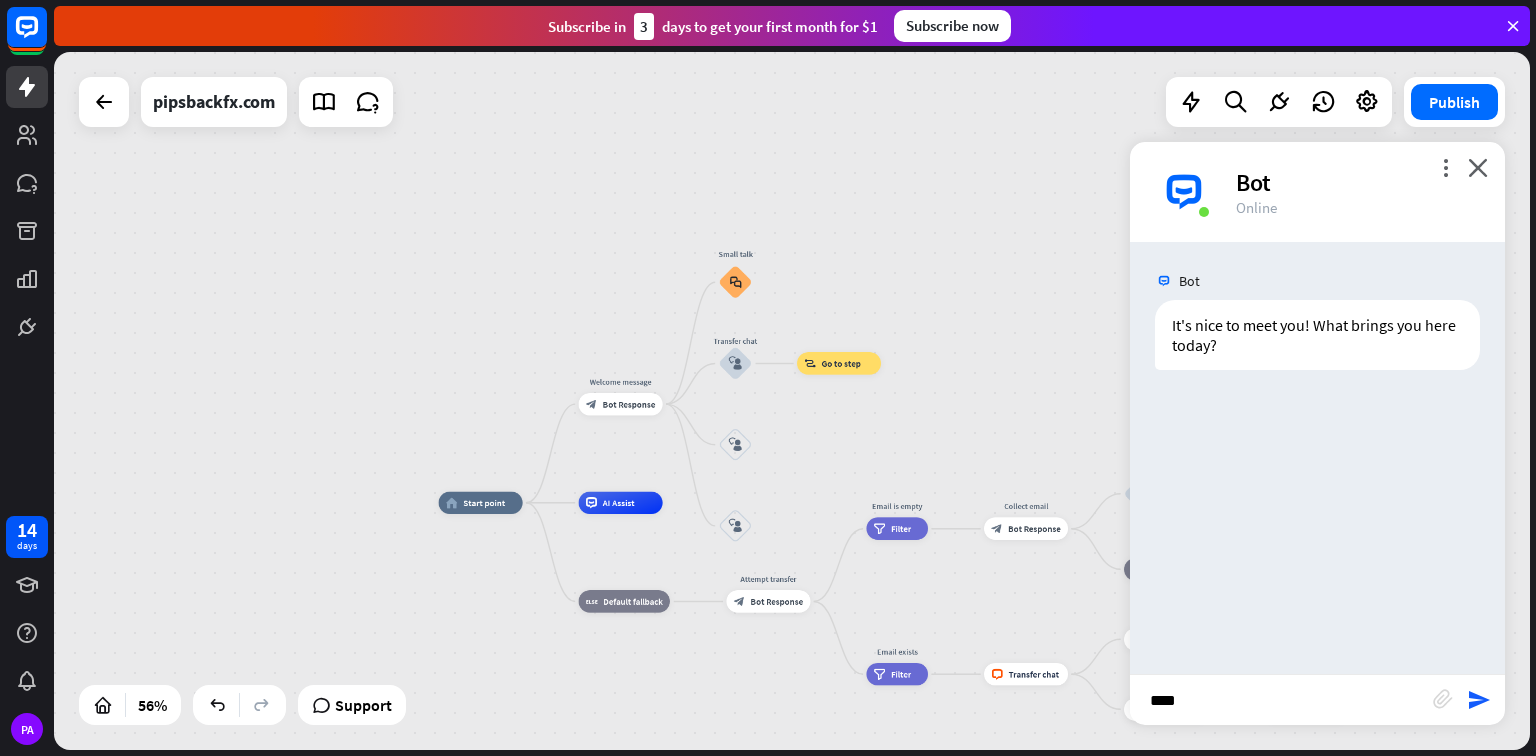 type on "*****" 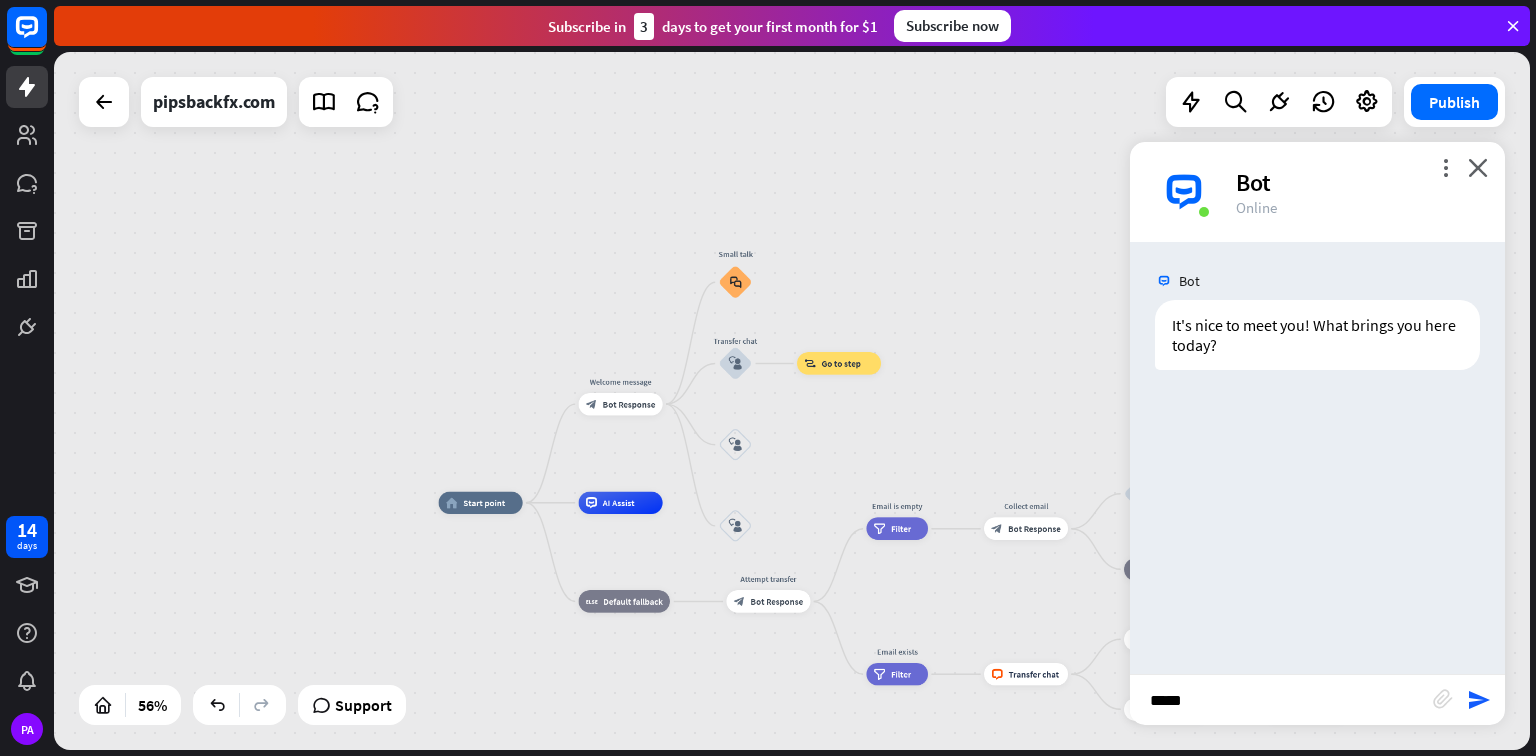 type 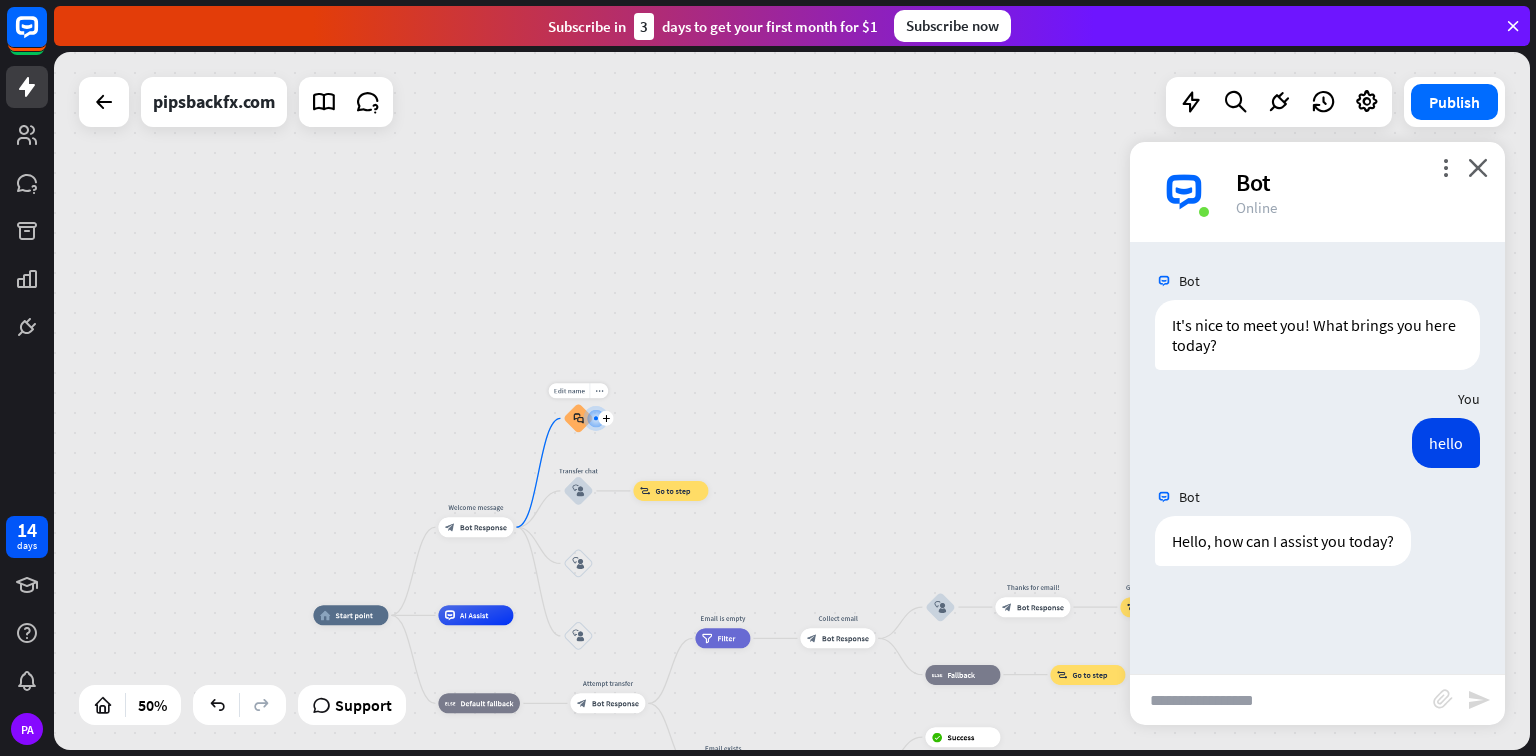 click on "block_faq" at bounding box center (578, 418) 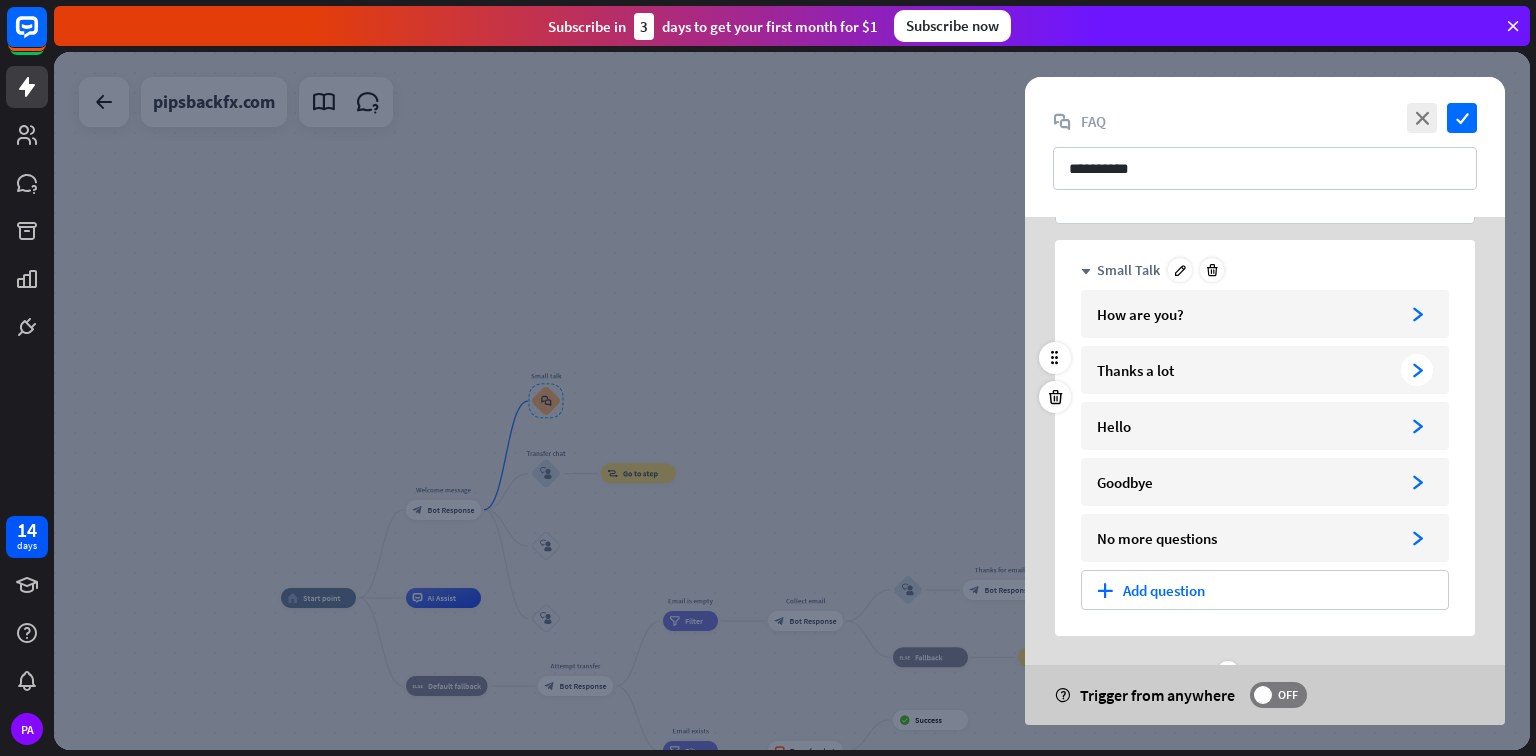 scroll, scrollTop: 80, scrollLeft: 0, axis: vertical 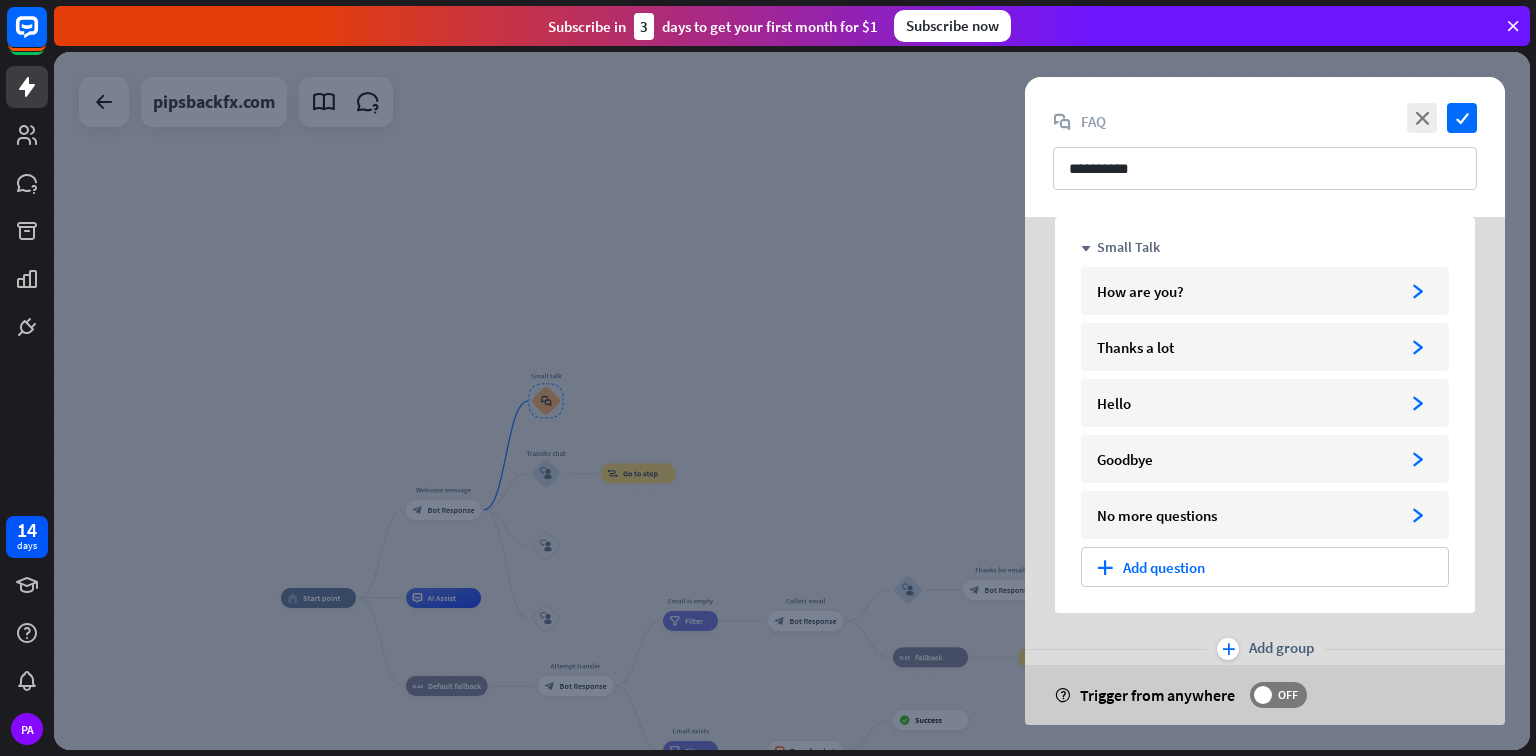 click on "close" at bounding box center (1422, 118) 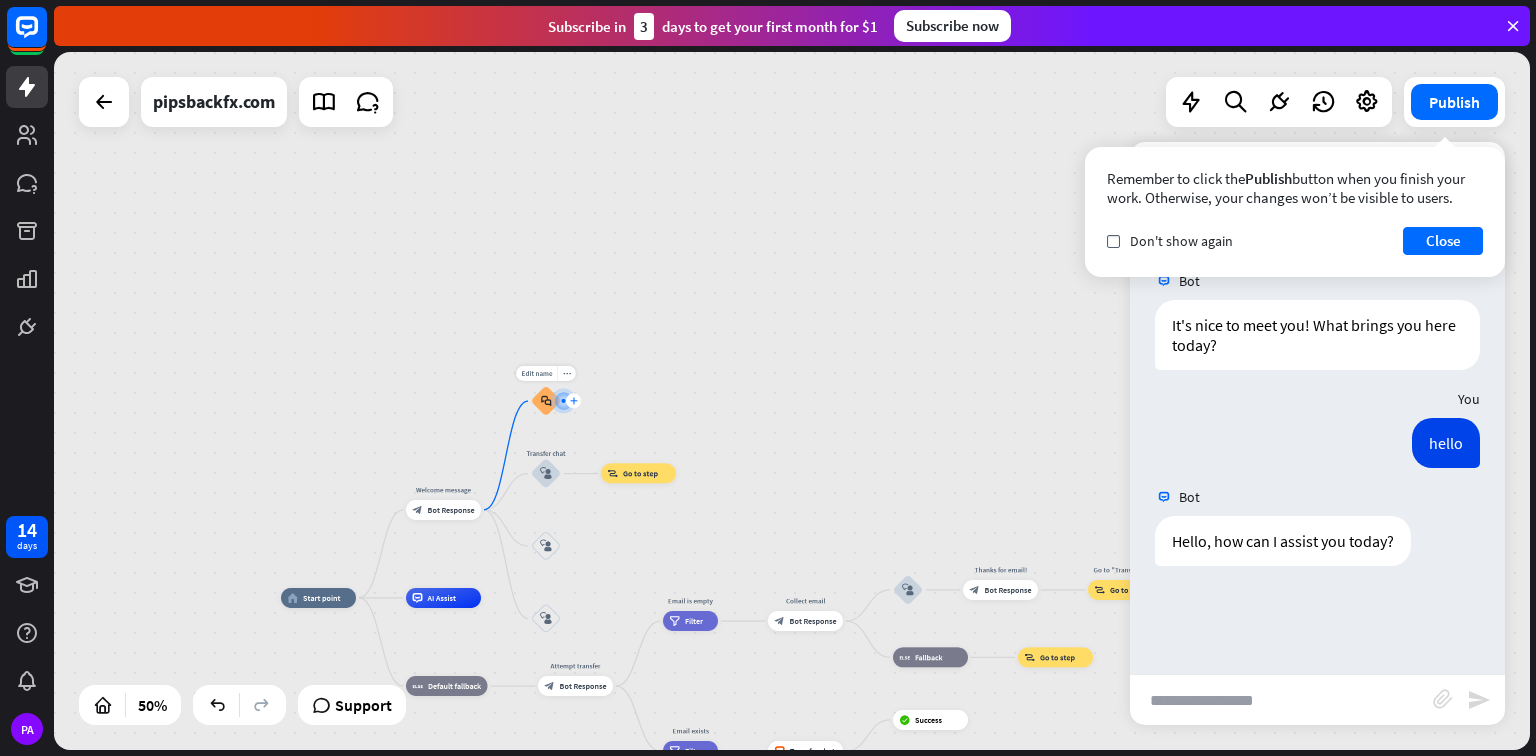 click on "plus" at bounding box center [574, 401] 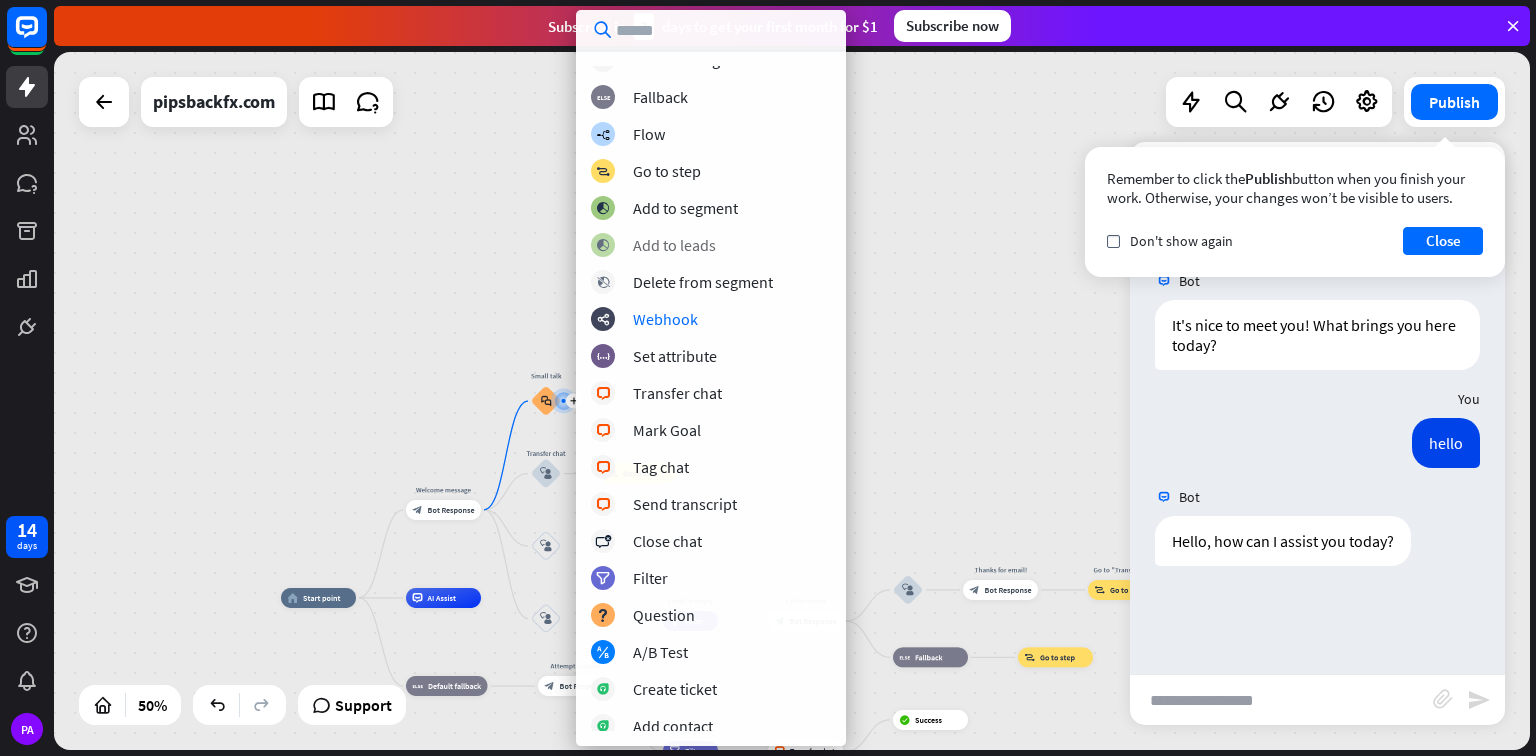 scroll, scrollTop: 80, scrollLeft: 0, axis: vertical 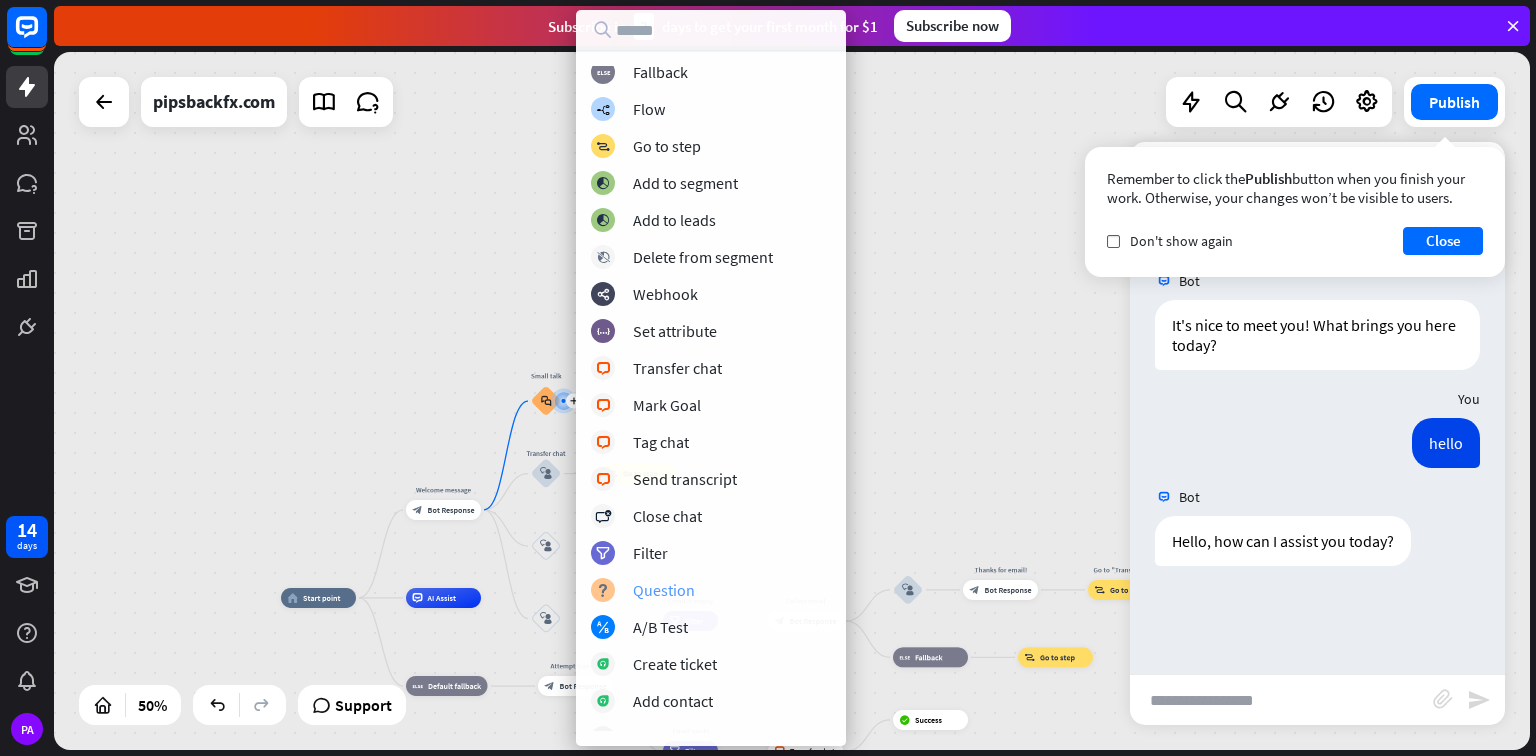 click on "Question" at bounding box center [664, 590] 